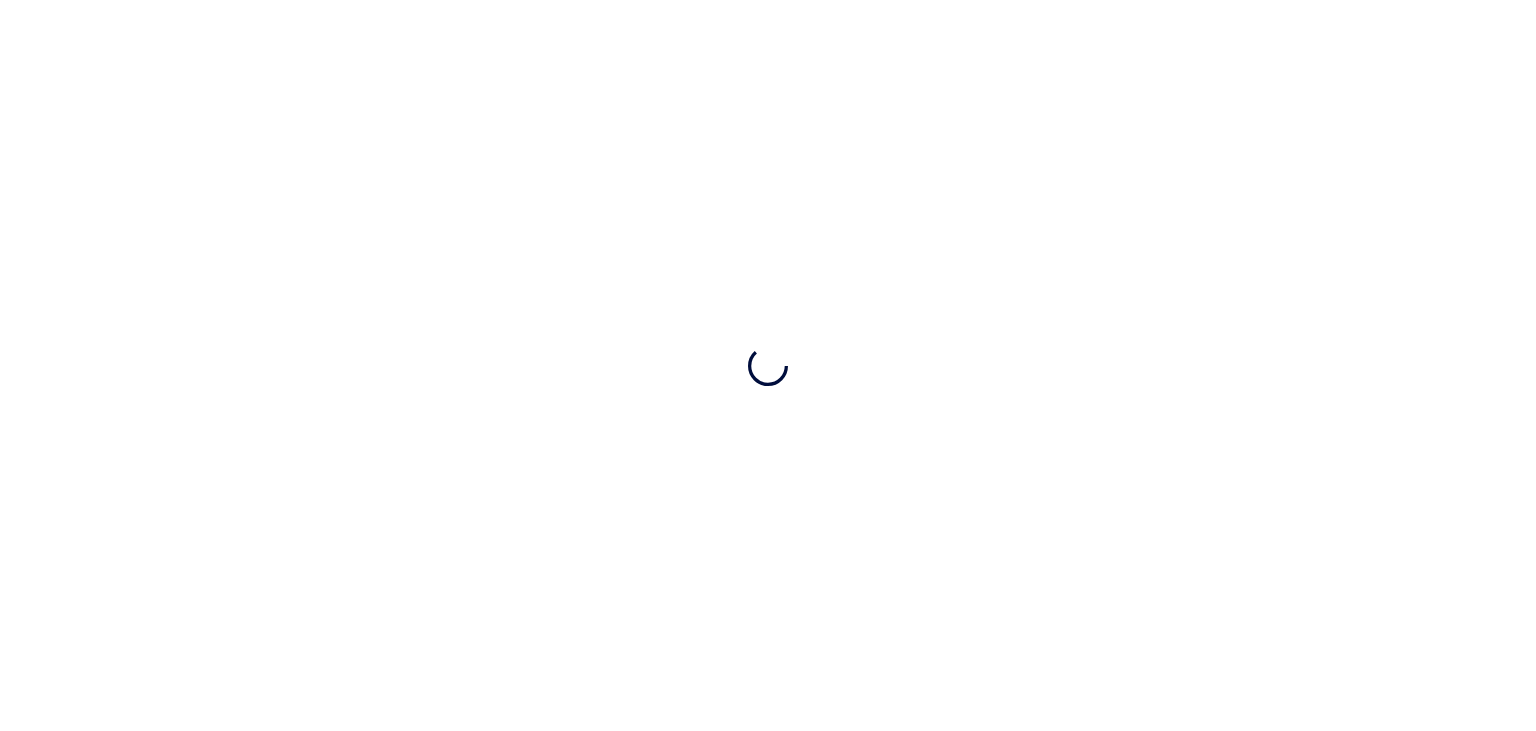 scroll, scrollTop: 0, scrollLeft: 0, axis: both 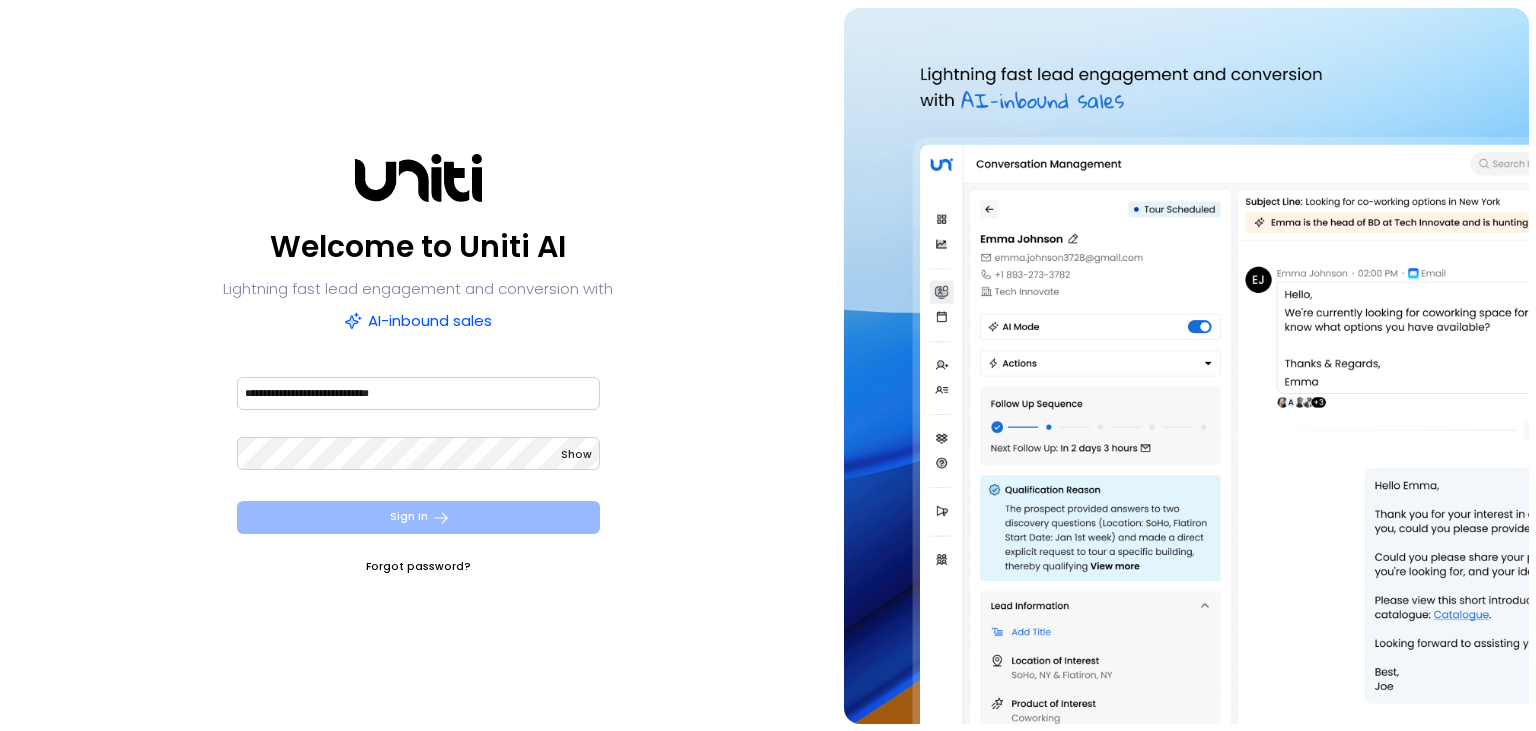 click on "Sign In" at bounding box center [418, 517] 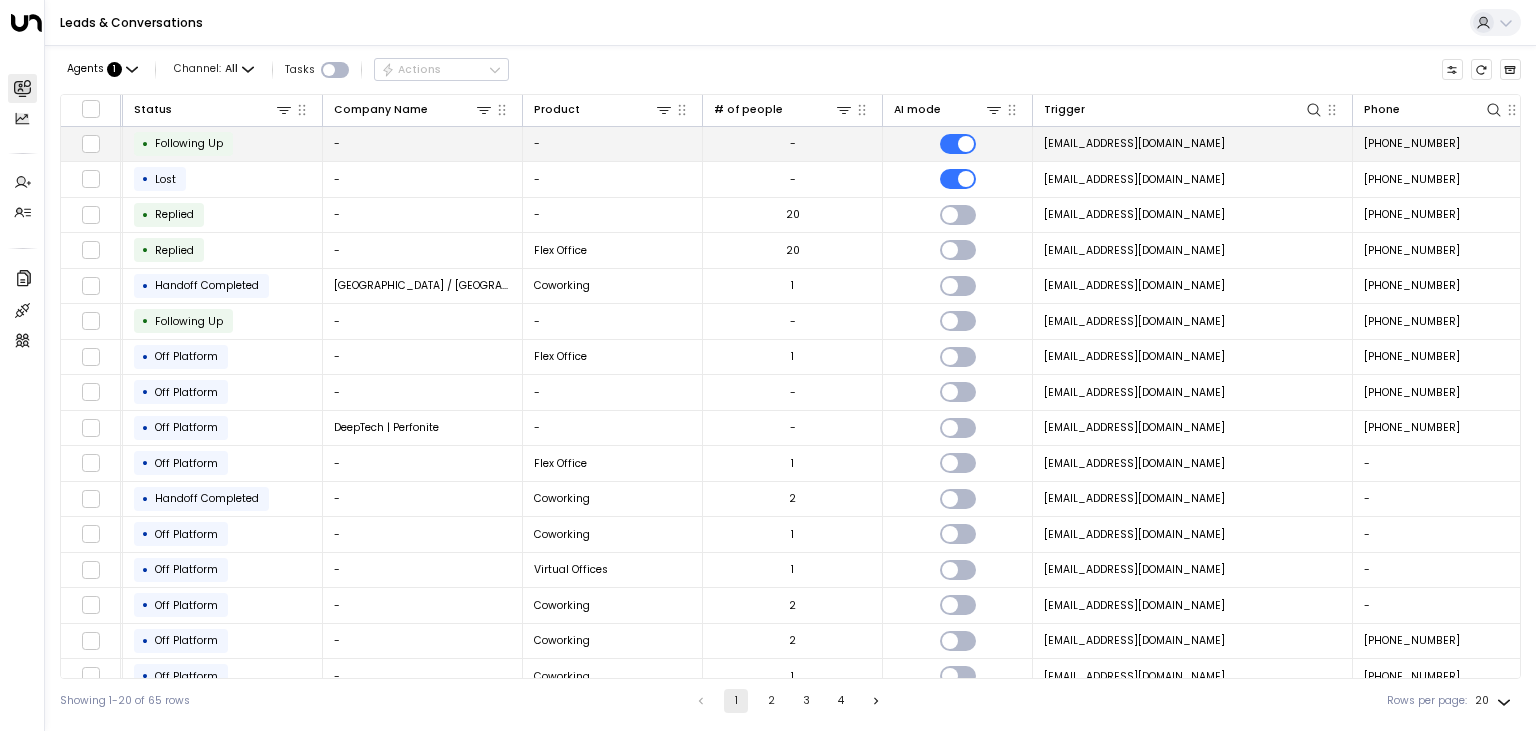 scroll, scrollTop: 0, scrollLeft: 931, axis: horizontal 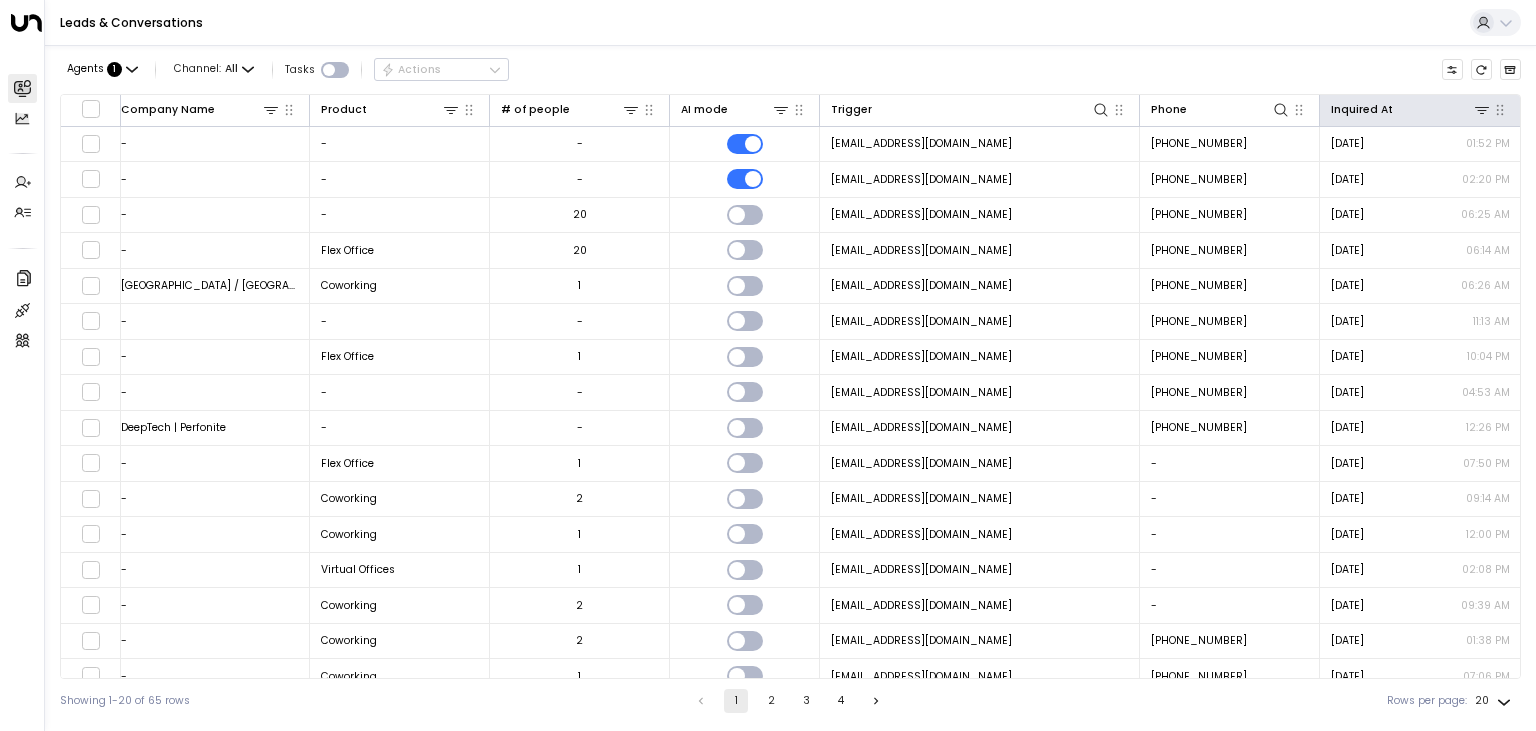 click on "Inquired At" at bounding box center [1420, 111] 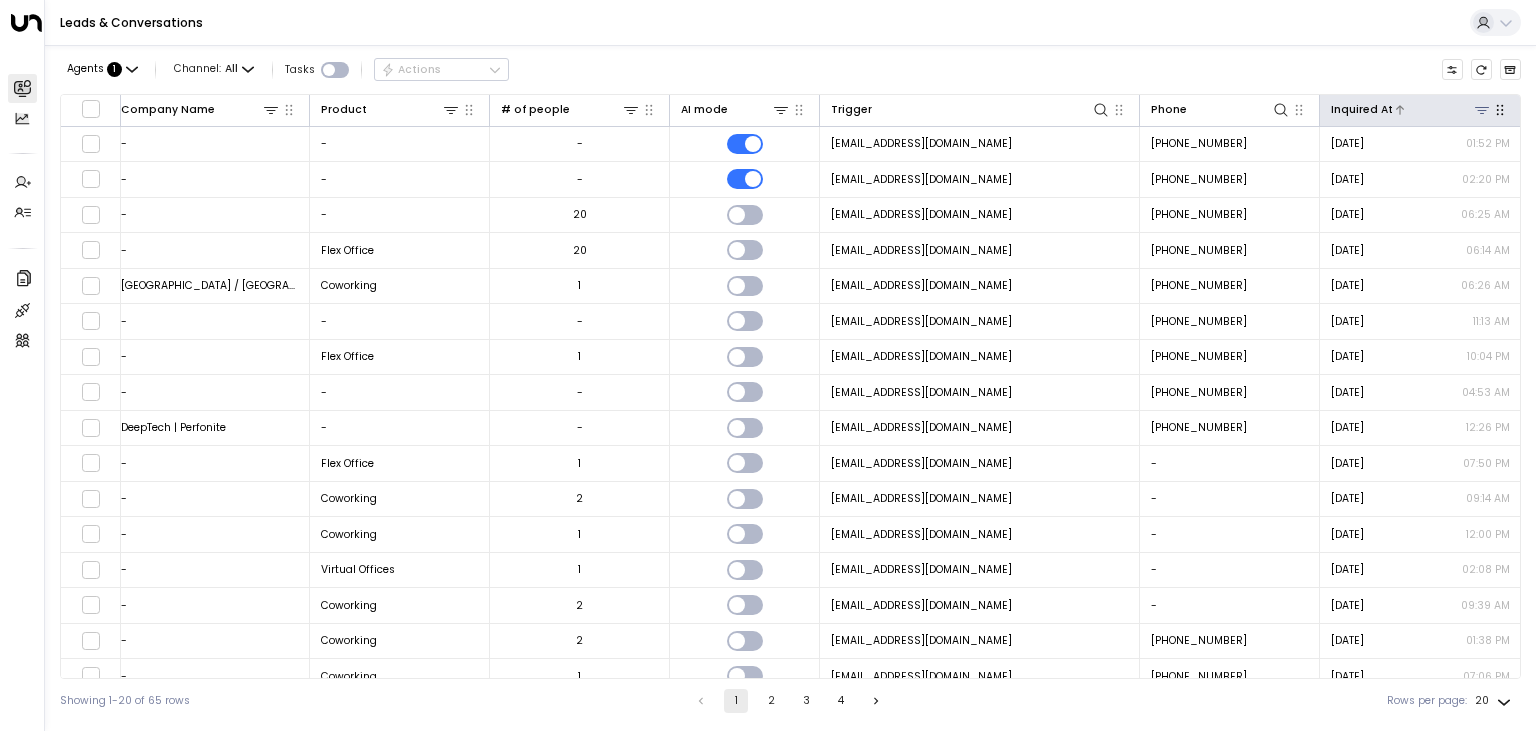 click at bounding box center (1442, 109) 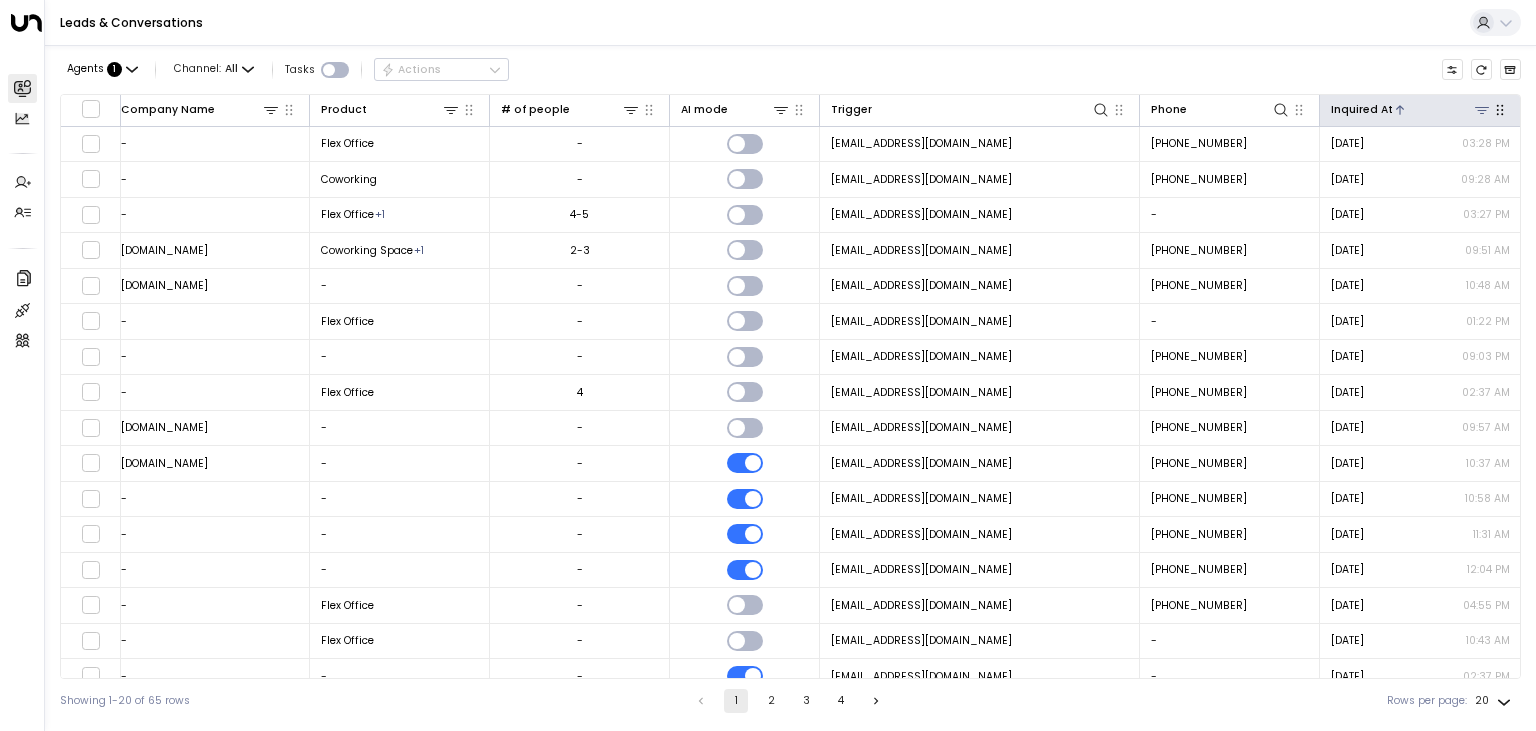 click at bounding box center [1442, 109] 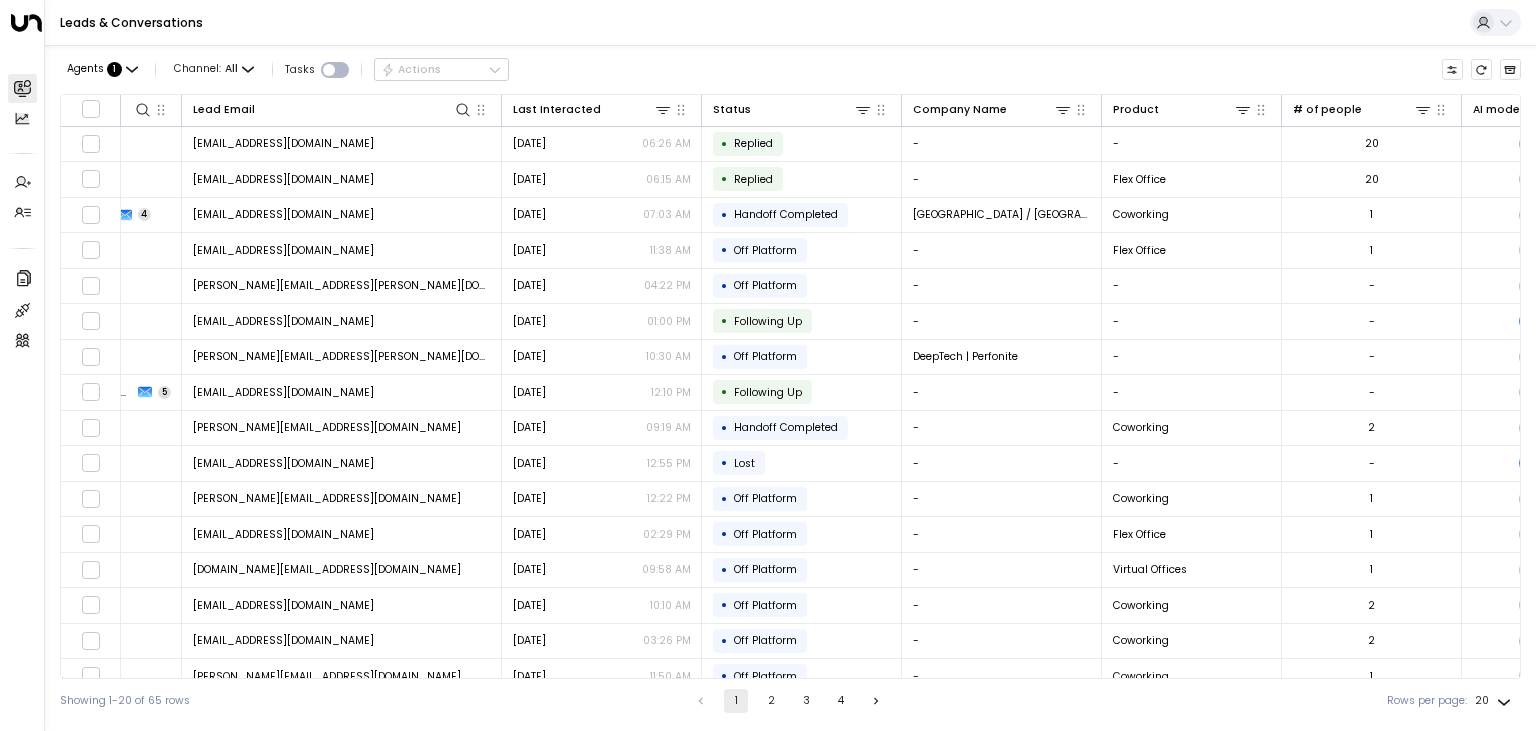 scroll, scrollTop: 0, scrollLeft: 0, axis: both 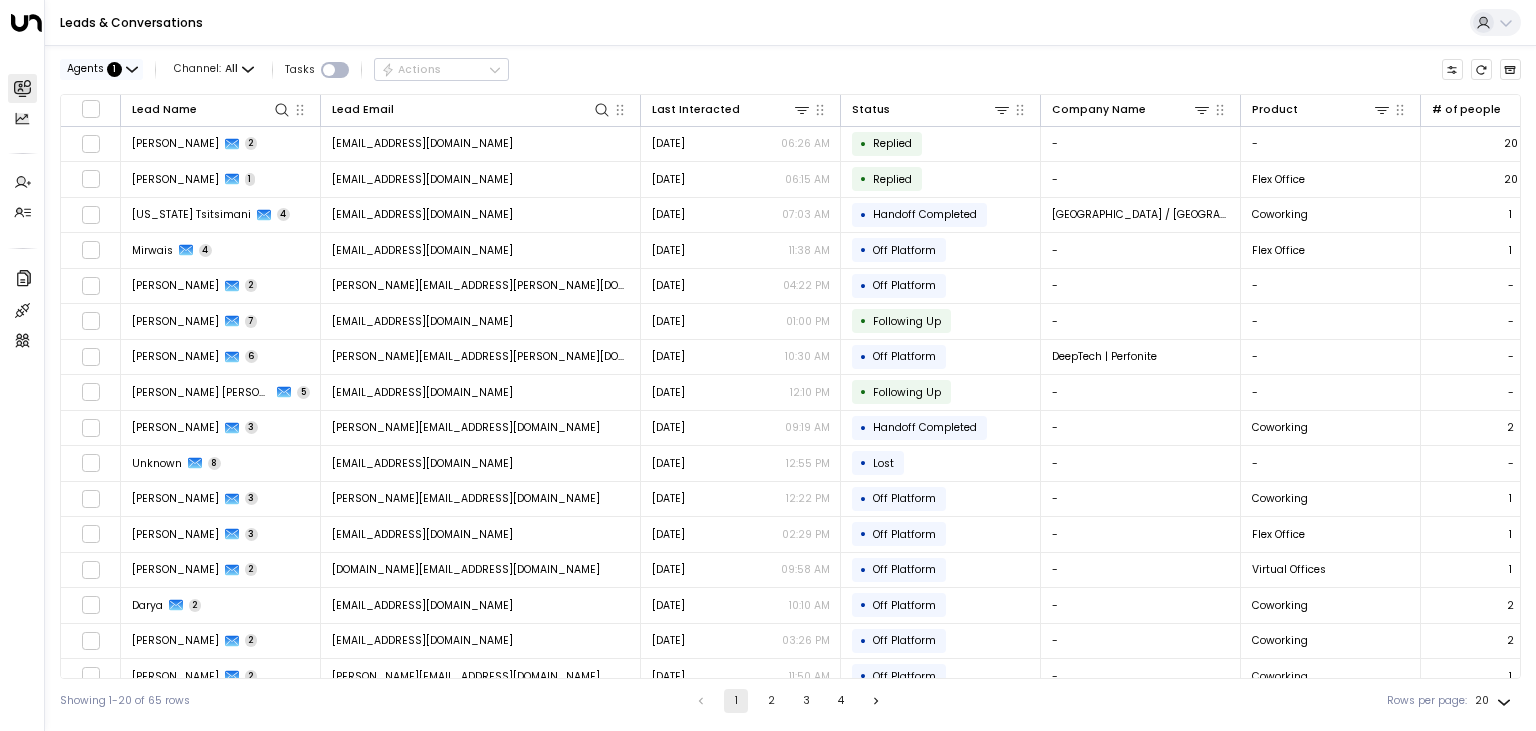 click on "1" at bounding box center (114, 69) 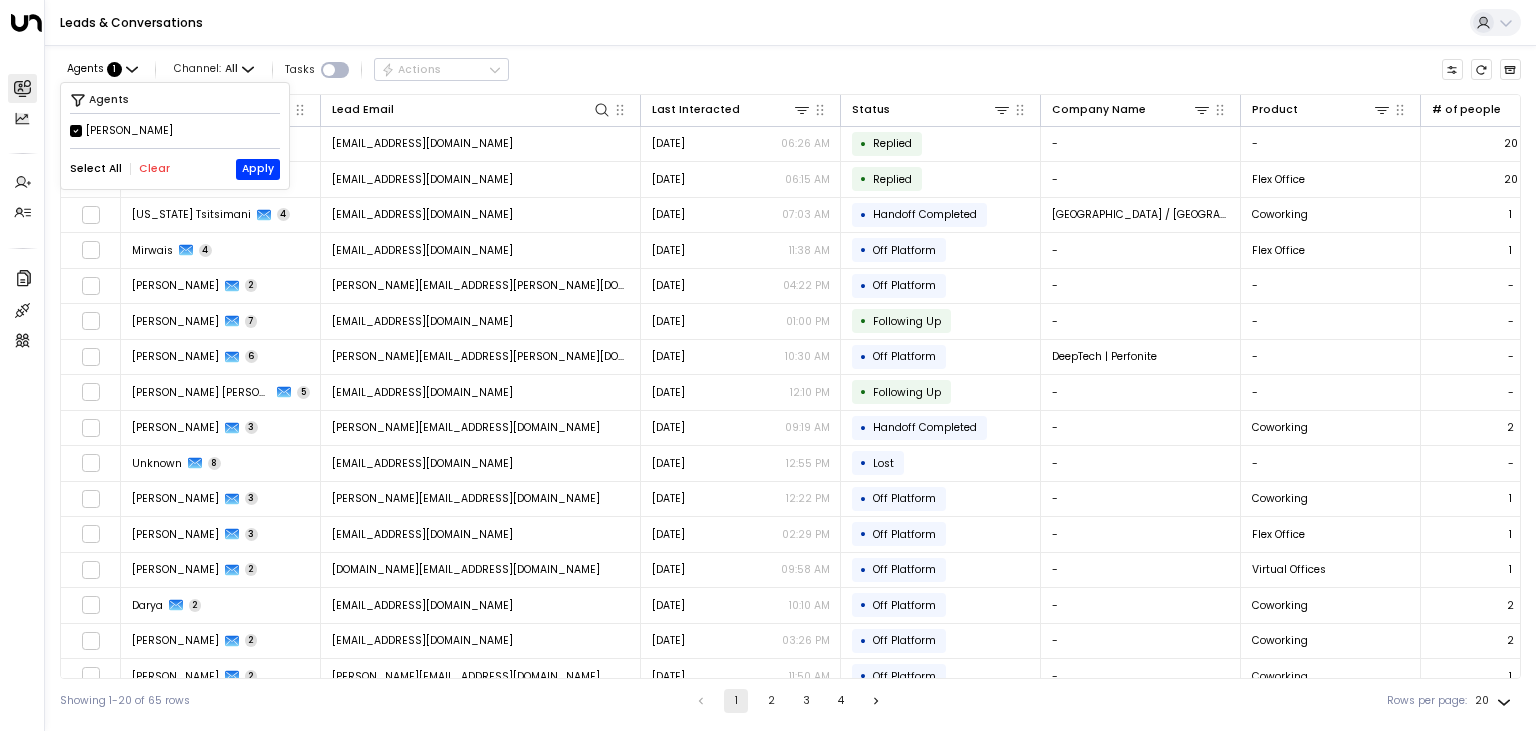 click at bounding box center (768, 365) 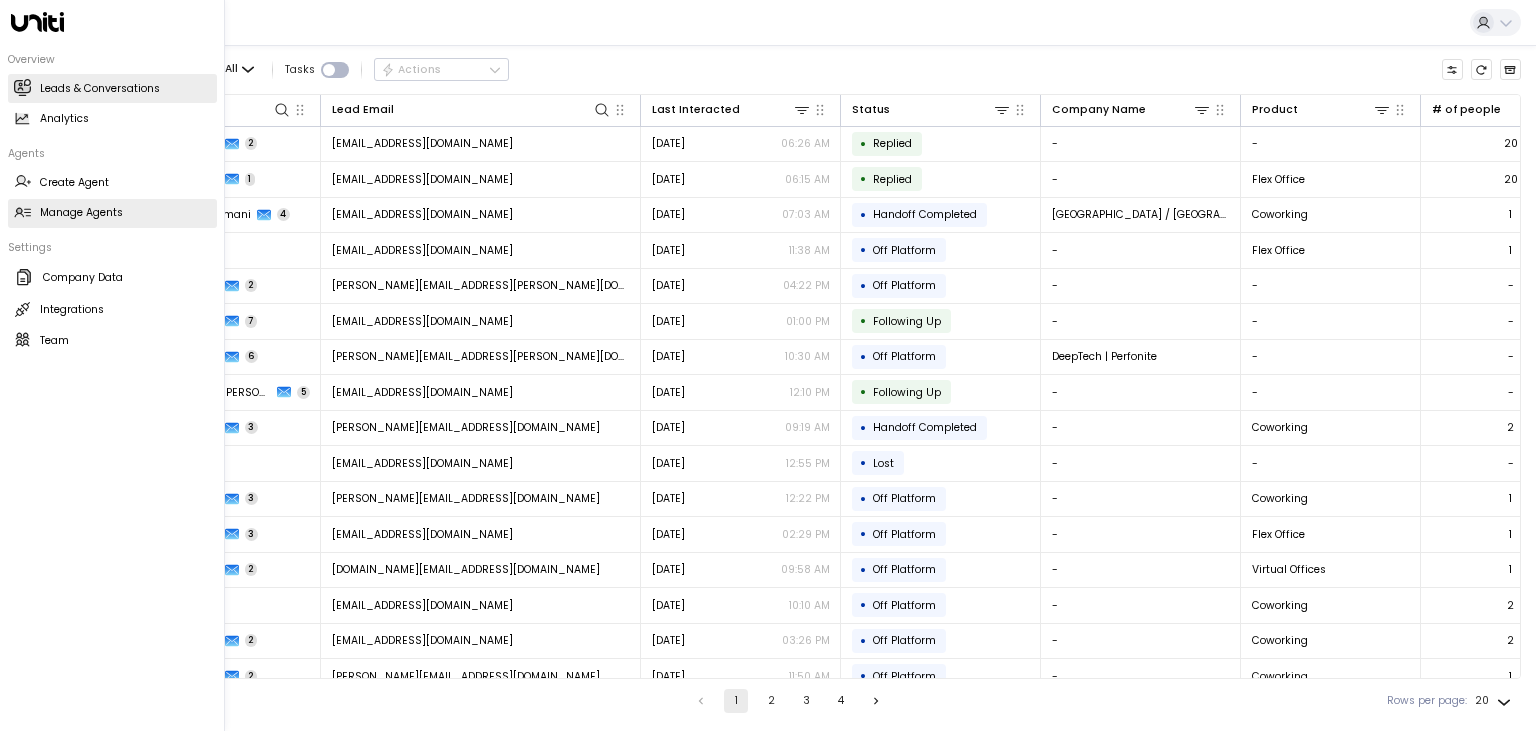 click on "Manage Agents Manage Agents" at bounding box center (112, 213) 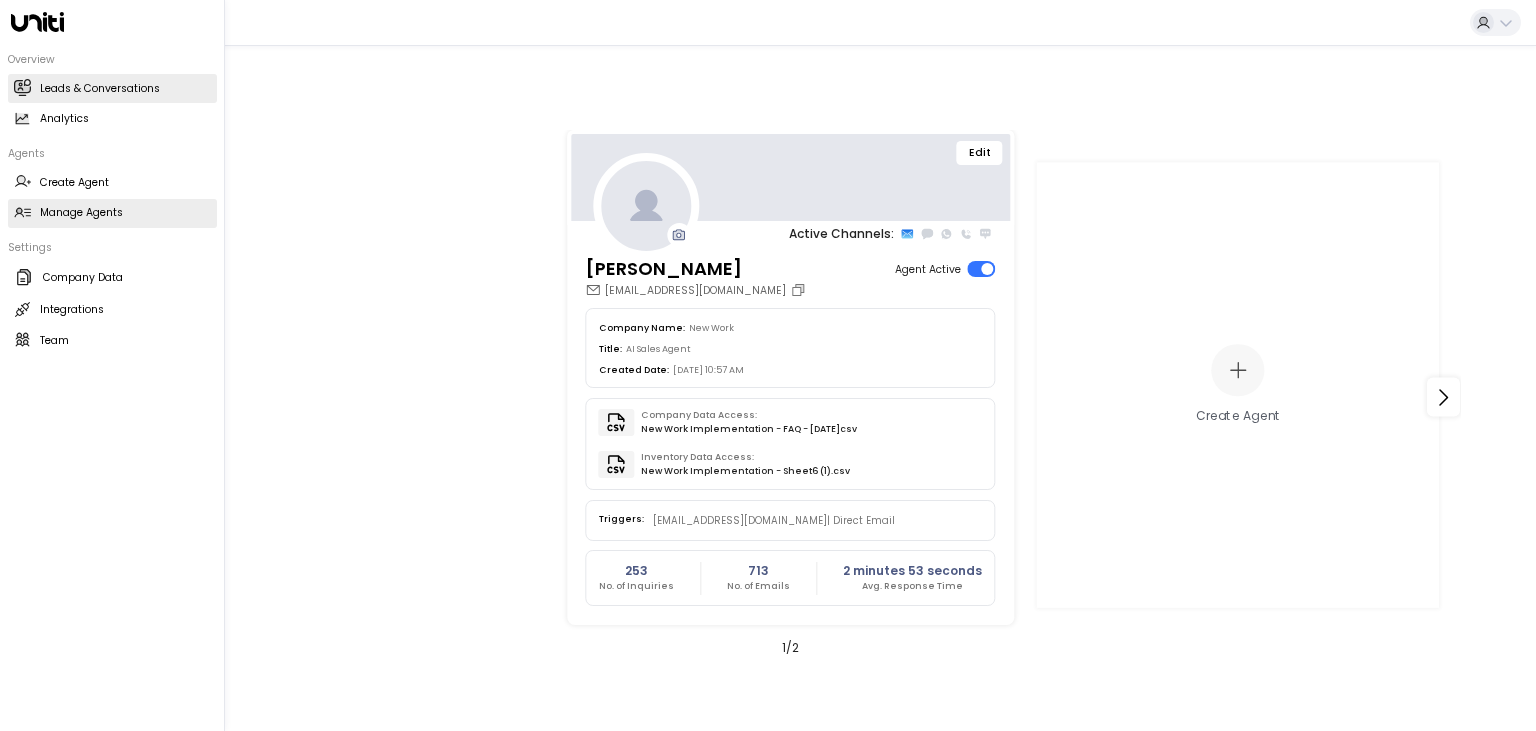 click on "Leads & Conversations" at bounding box center (100, 89) 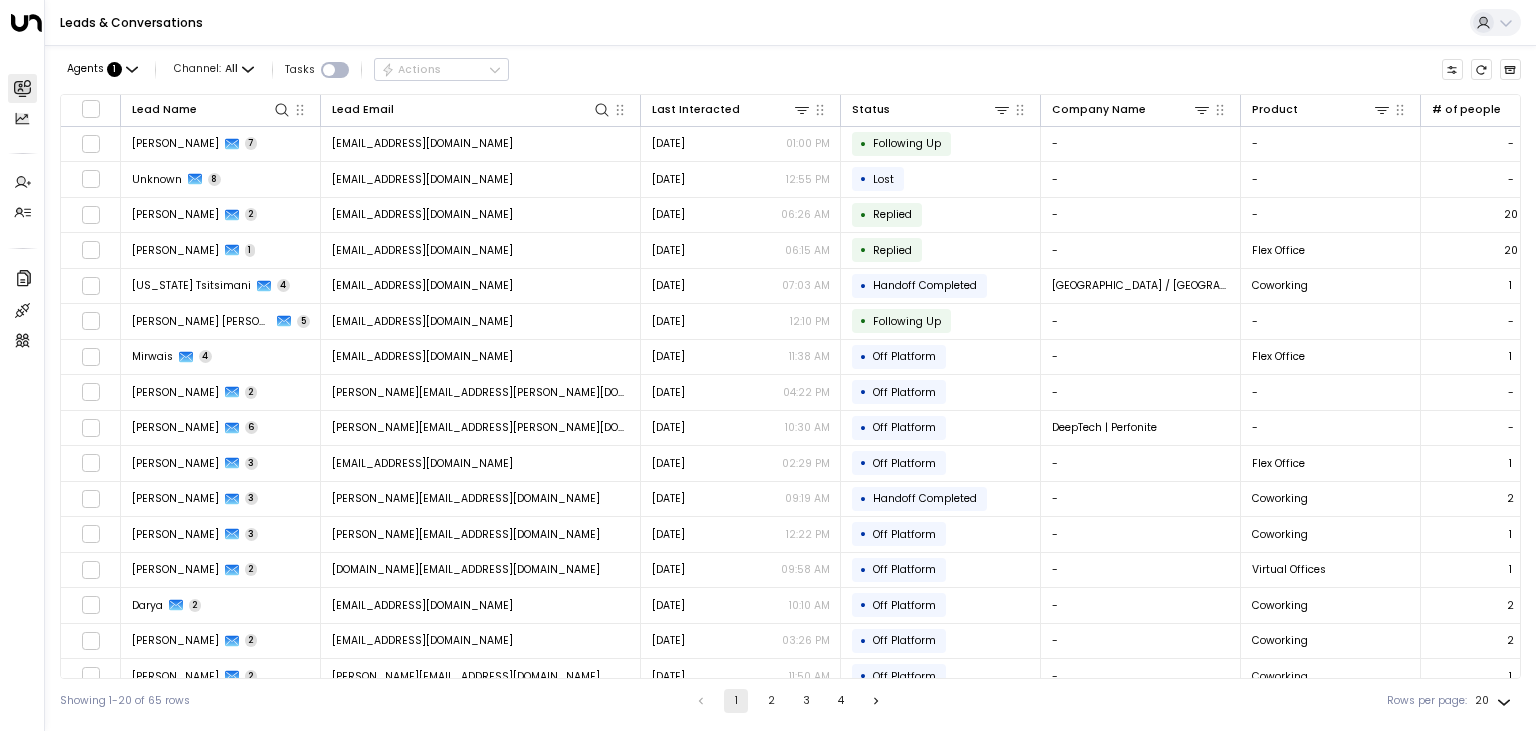 click on "Agents : 1 Channel: All Tasks   Actions" at bounding box center (790, 70) 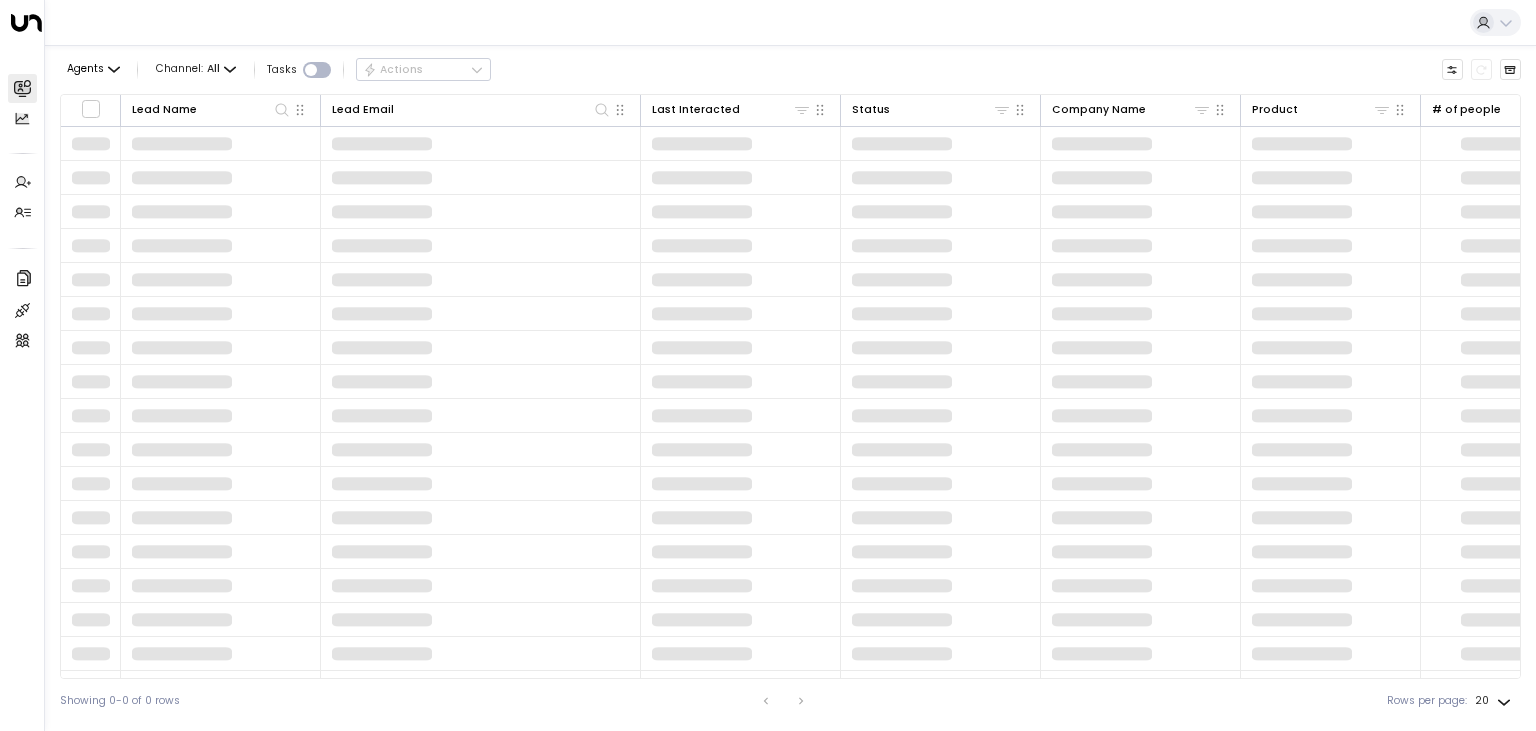 scroll, scrollTop: 0, scrollLeft: 0, axis: both 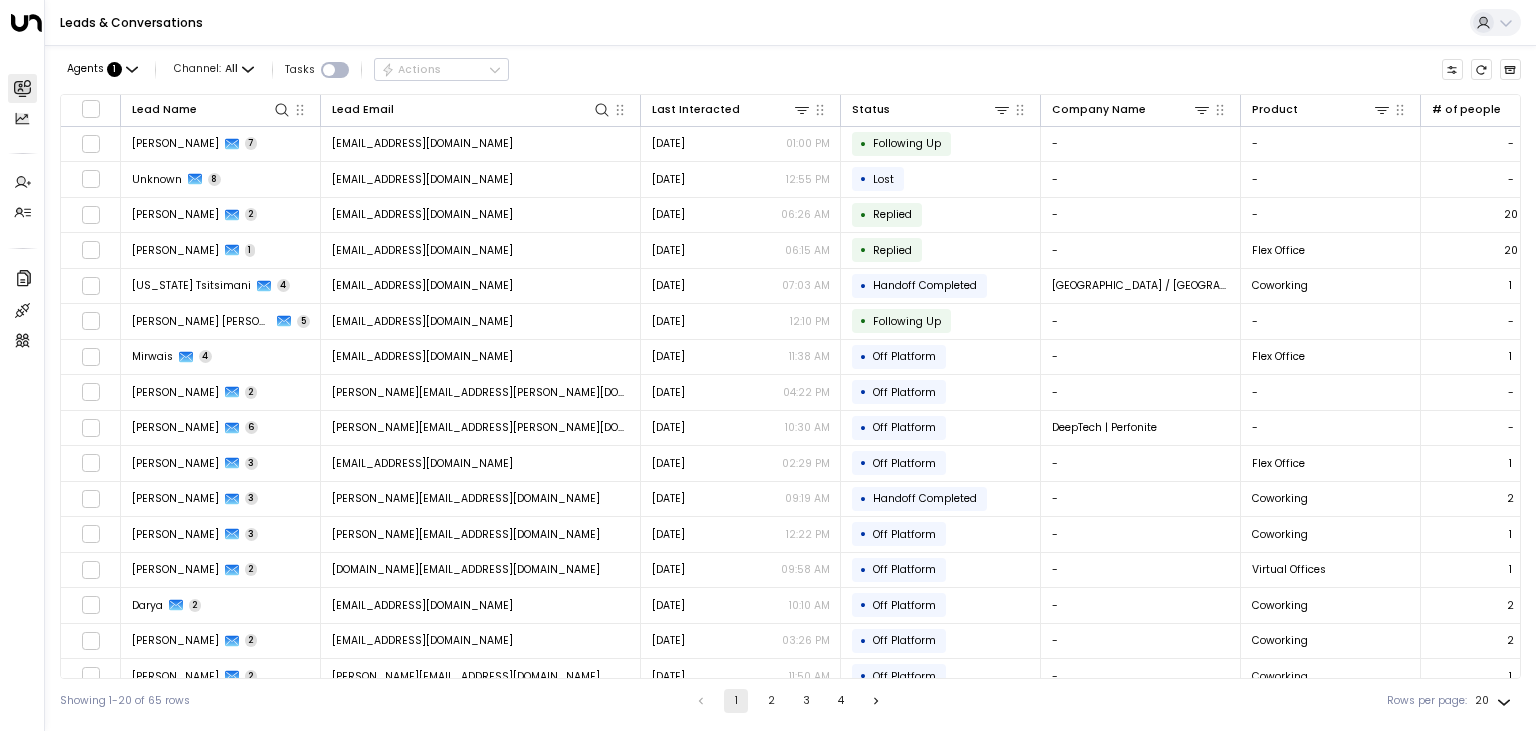 click on "Leads & Conversations" at bounding box center (790, 23) 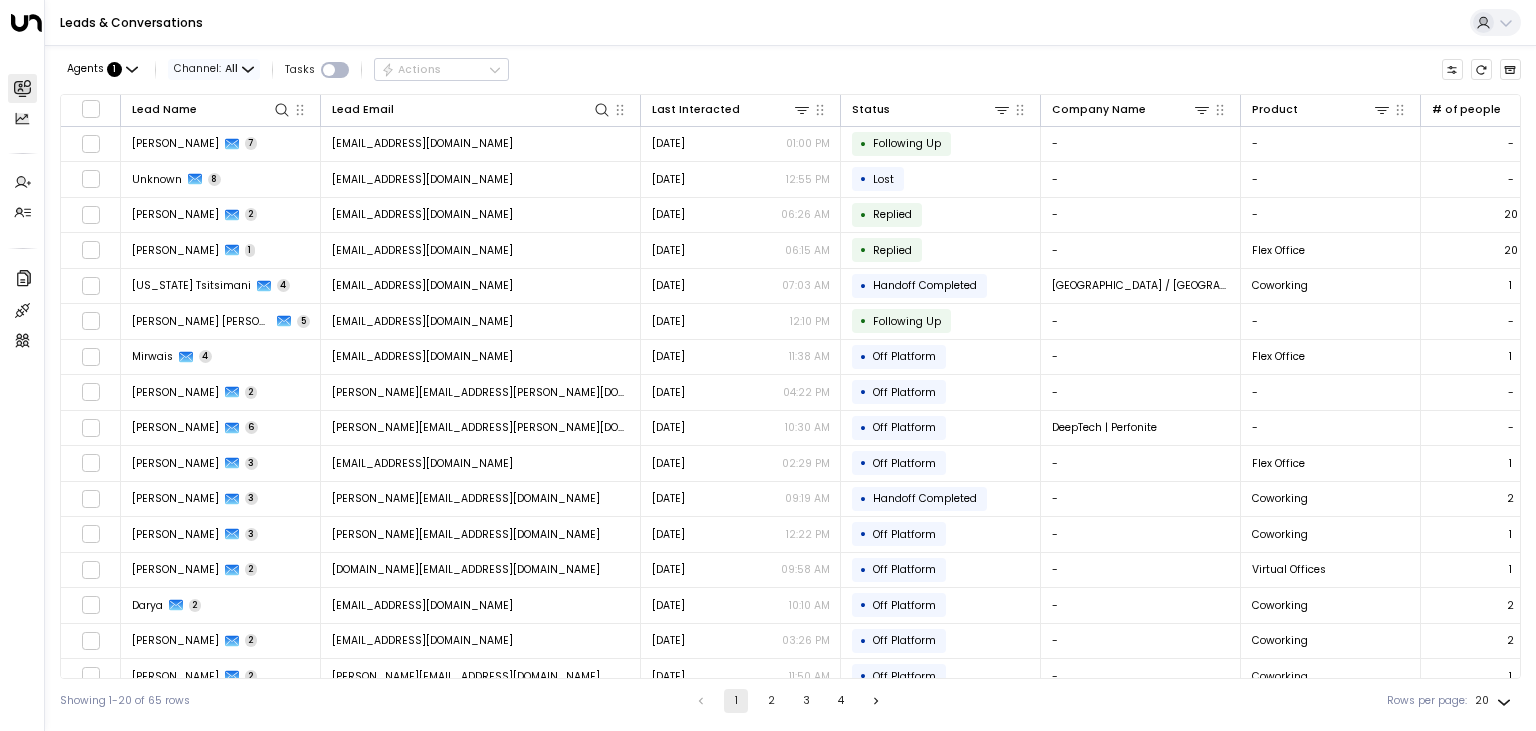 click on "Channel: All" at bounding box center [214, 69] 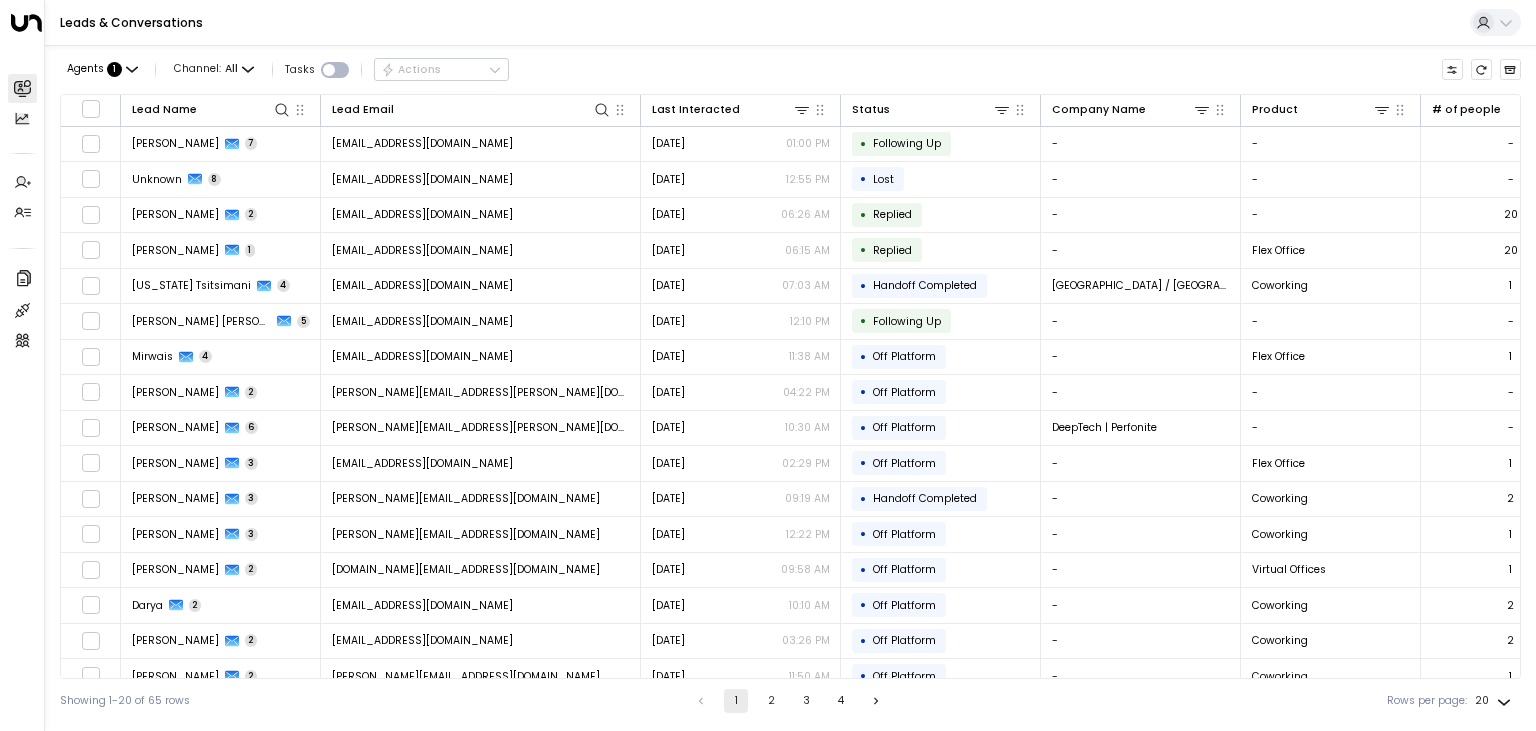 click on "All SMS Email WhatsApp Voice Web Chat" at bounding box center [768, 365] 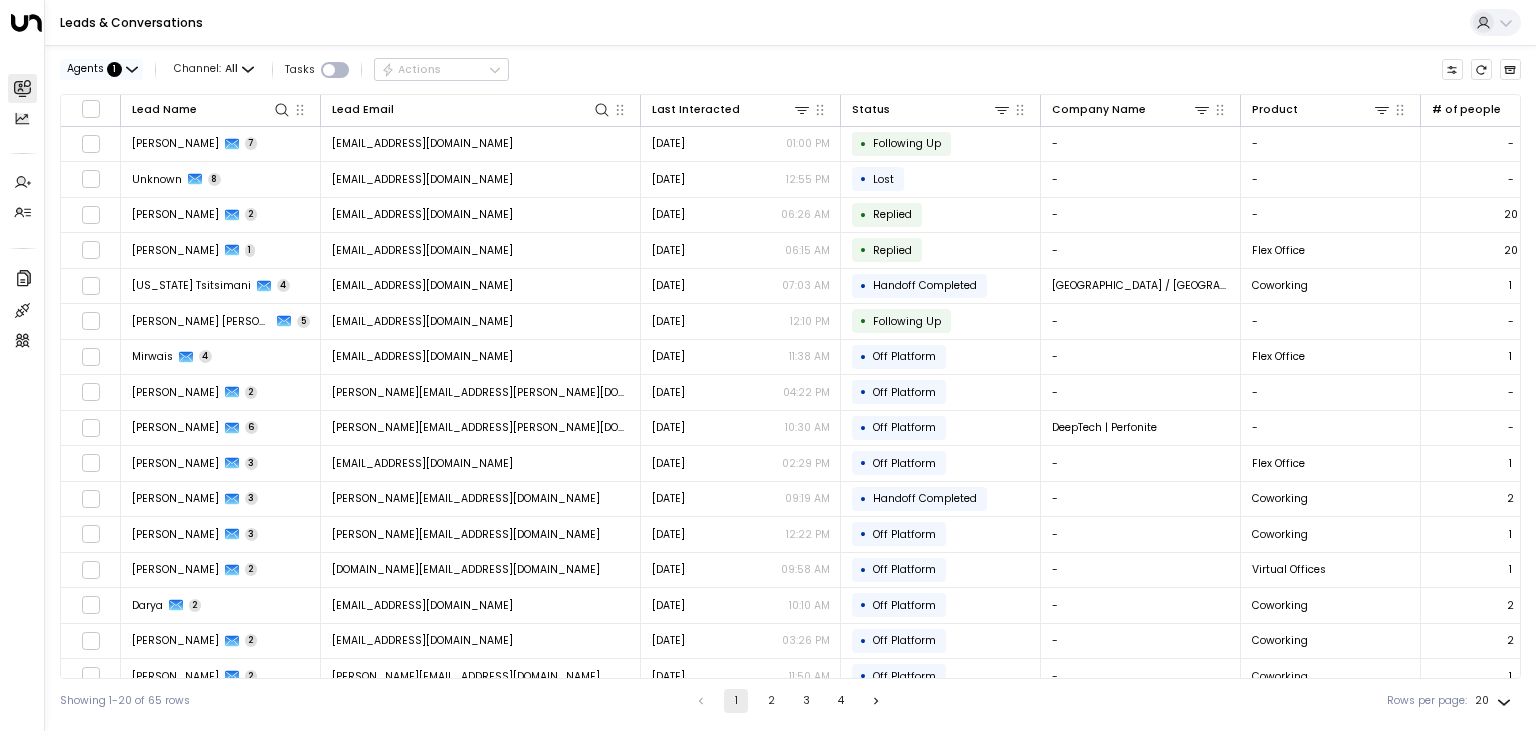 click 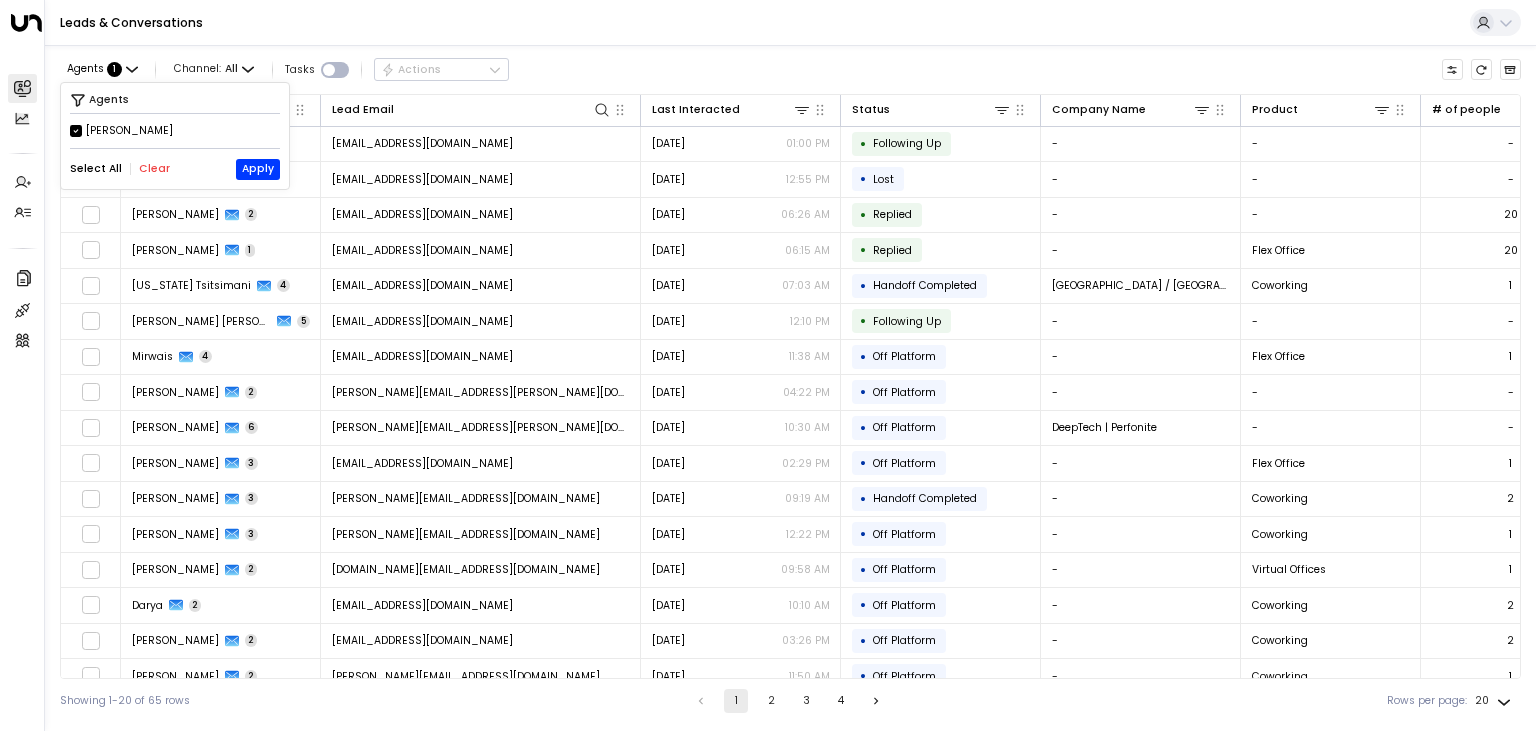 click at bounding box center [768, 365] 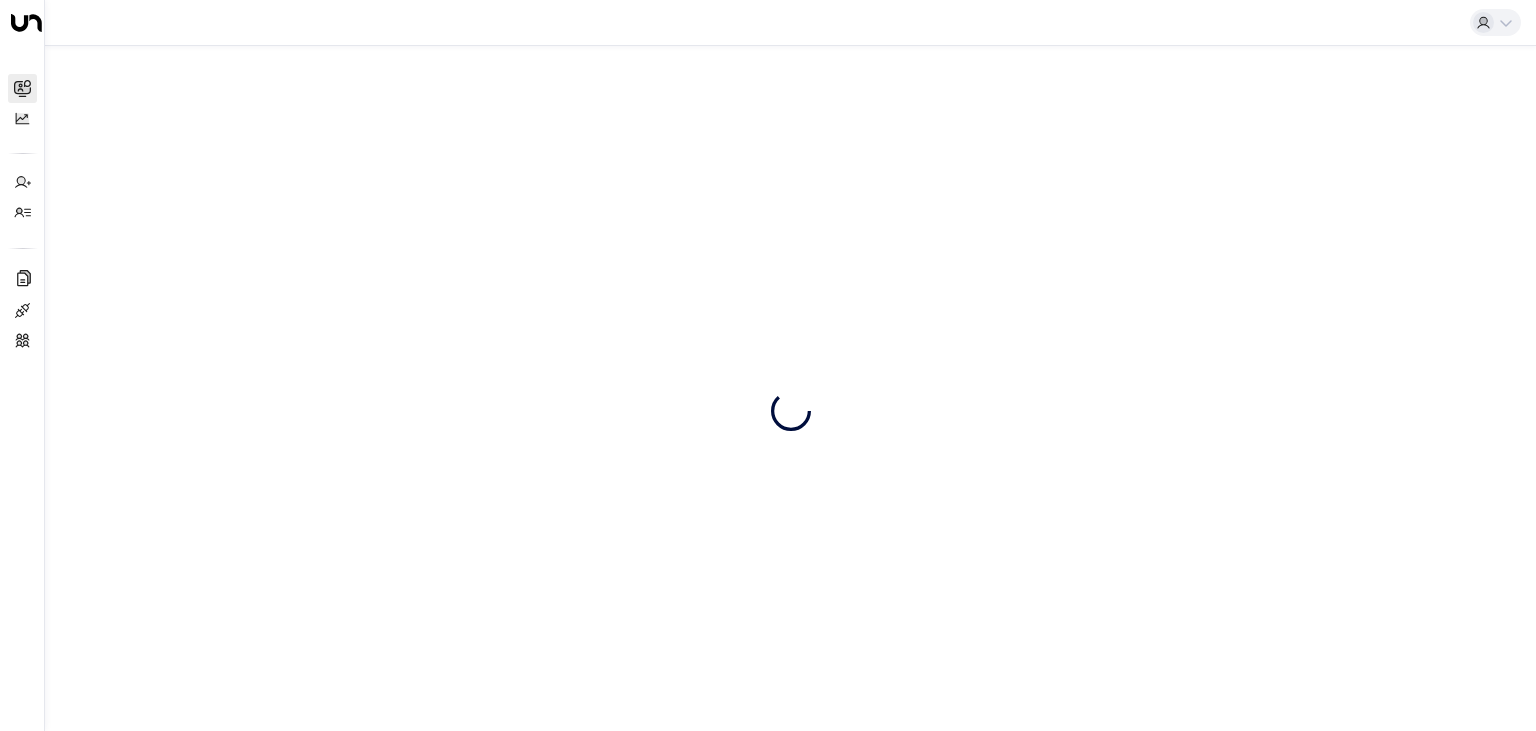 scroll, scrollTop: 0, scrollLeft: 0, axis: both 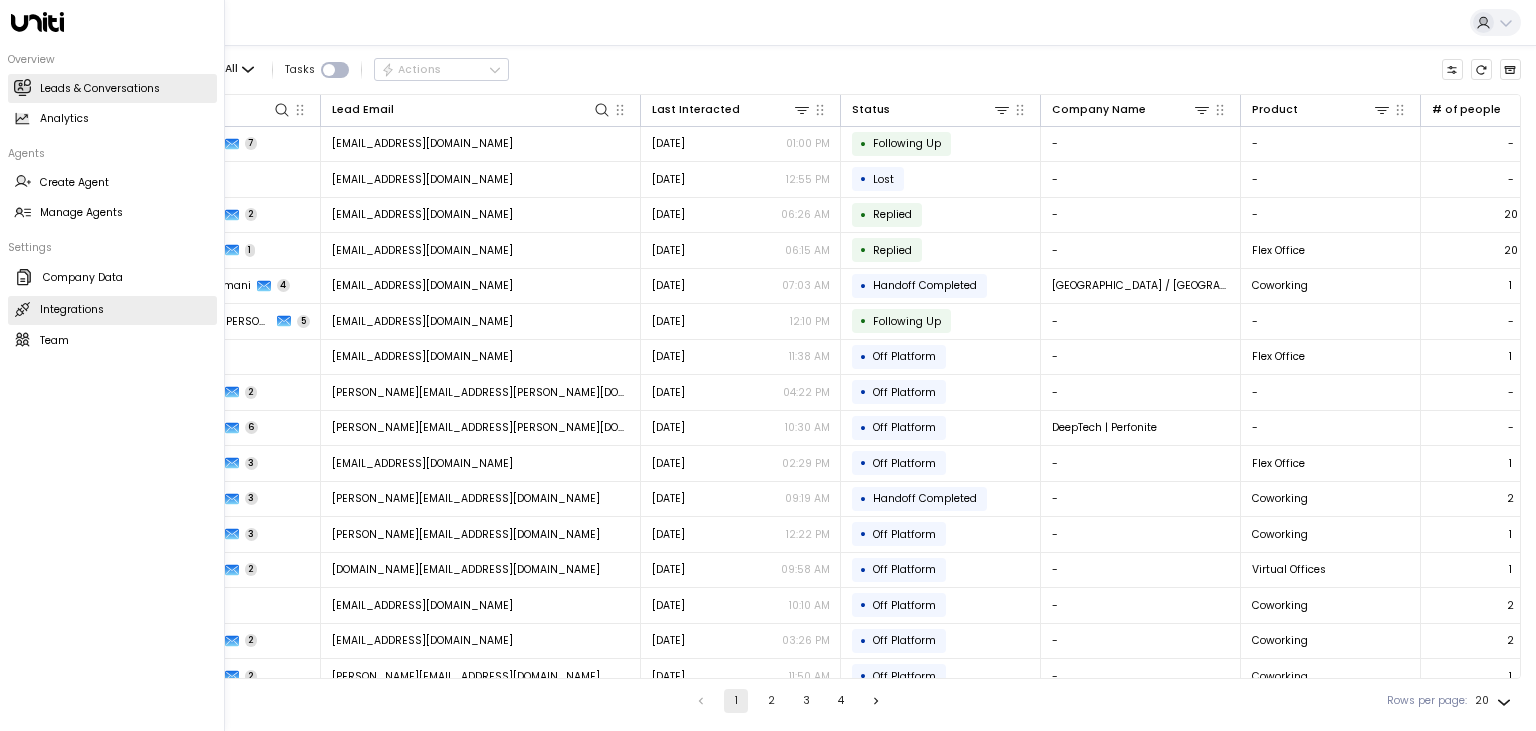 click on "Integrations" at bounding box center (72, 310) 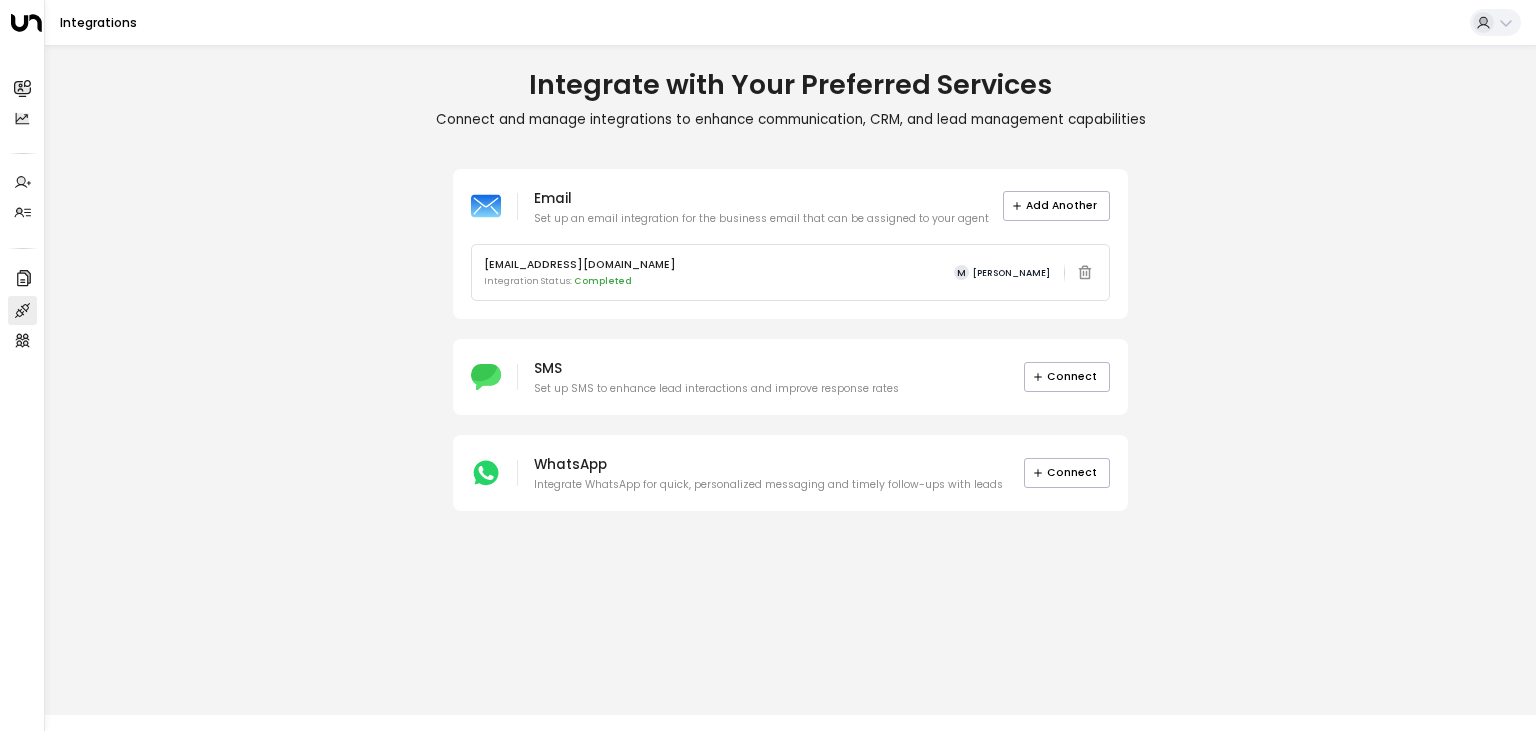 click on "[EMAIL_ADDRESS][DOMAIN_NAME]" at bounding box center [580, 265] 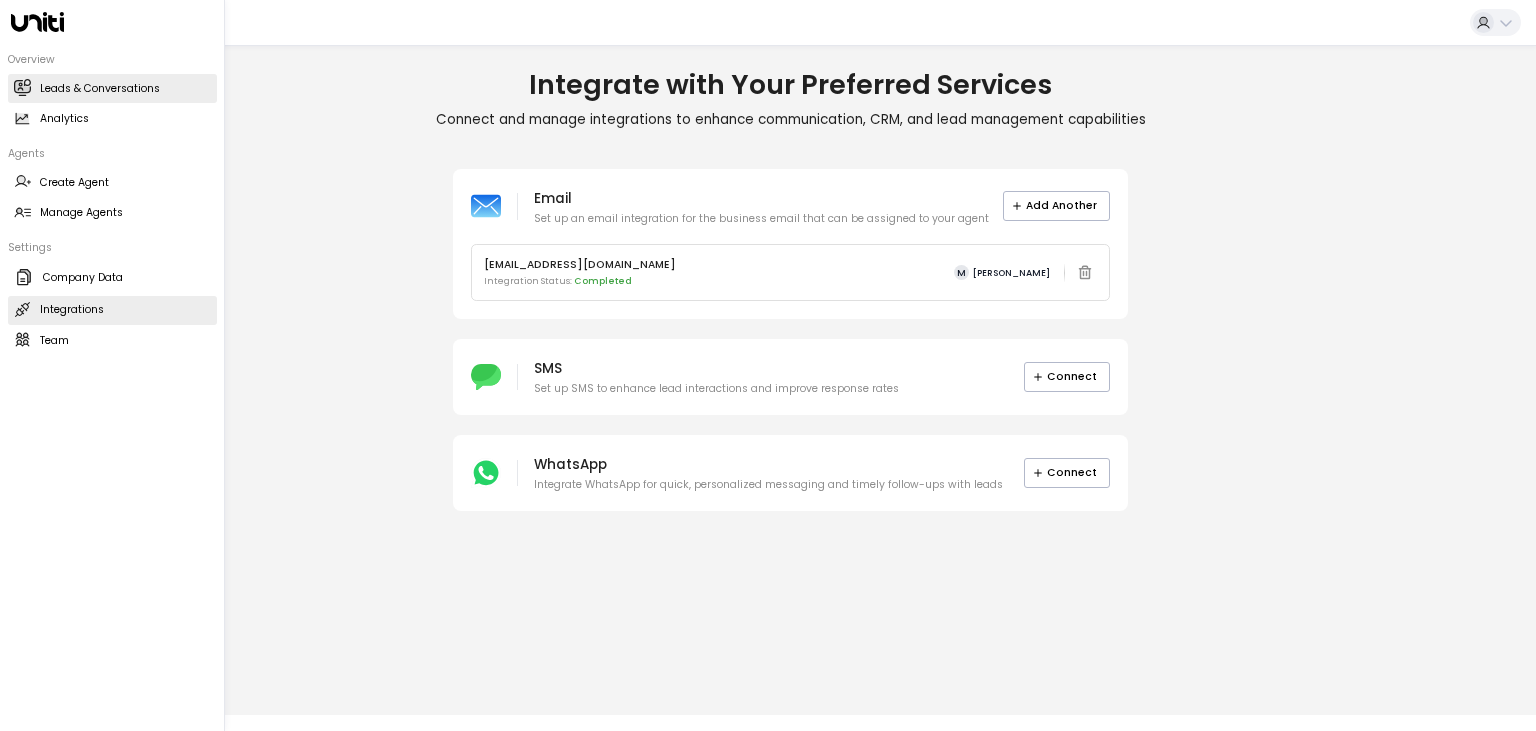 click on "Leads & Conversations" at bounding box center [100, 89] 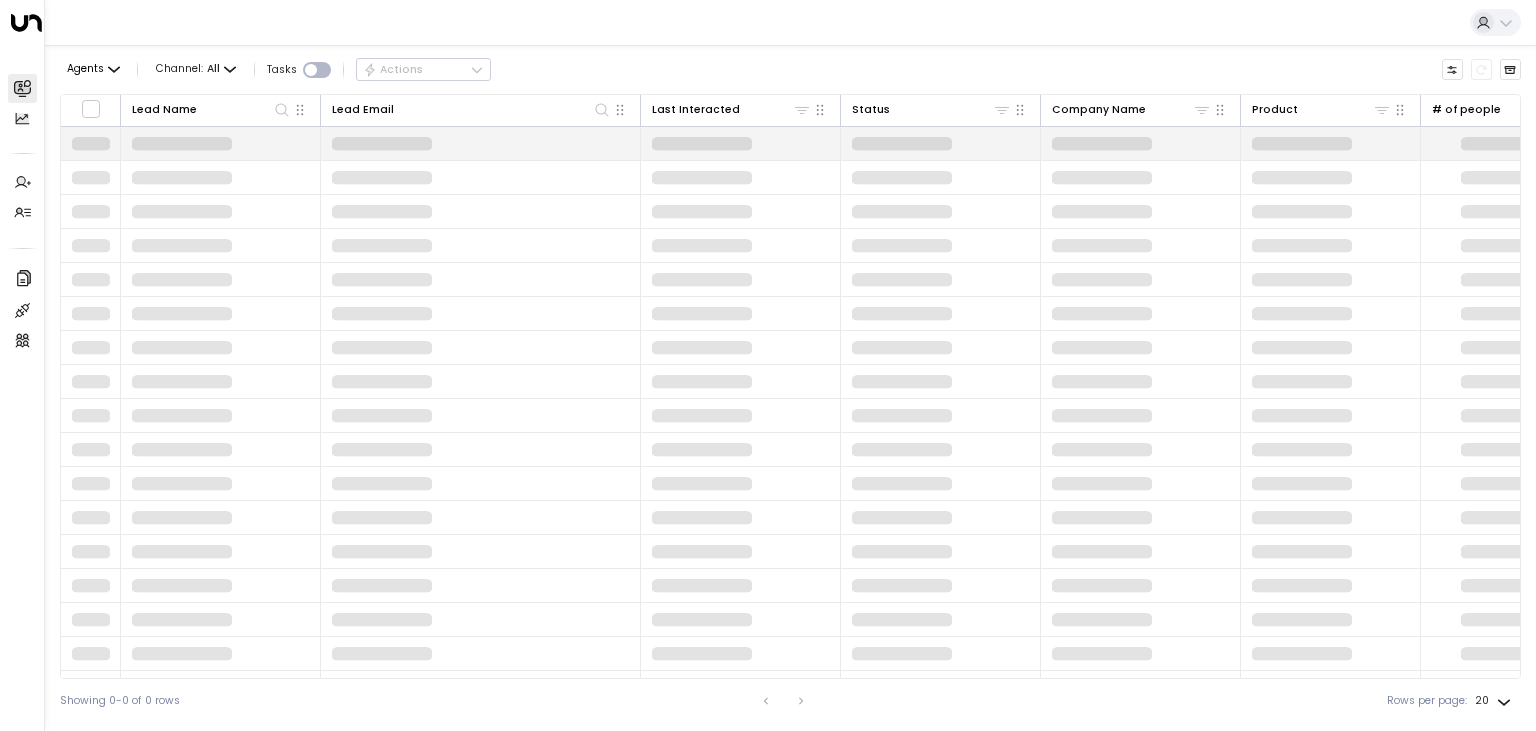 scroll, scrollTop: 0, scrollLeft: 0, axis: both 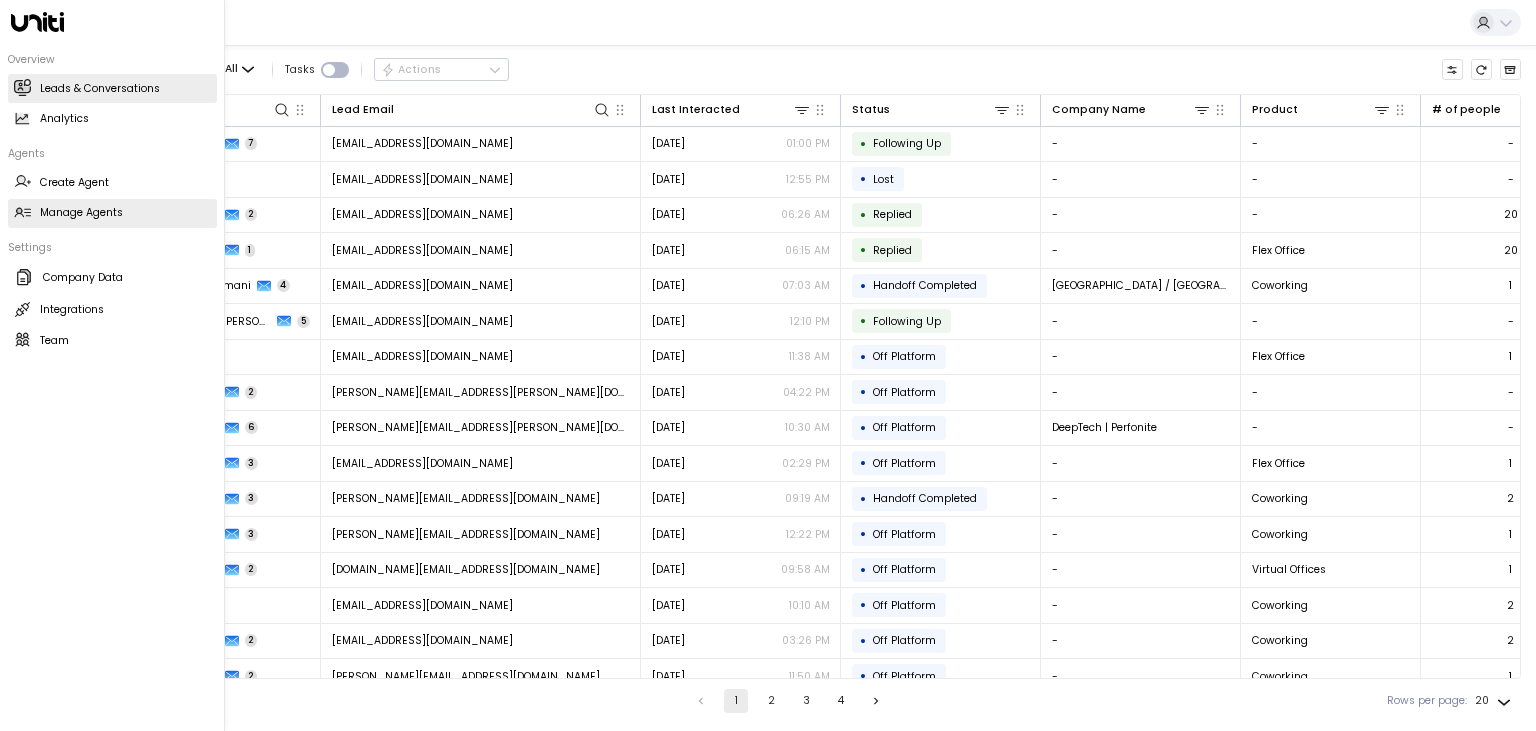 click on "Manage Agents Manage Agents" at bounding box center [112, 213] 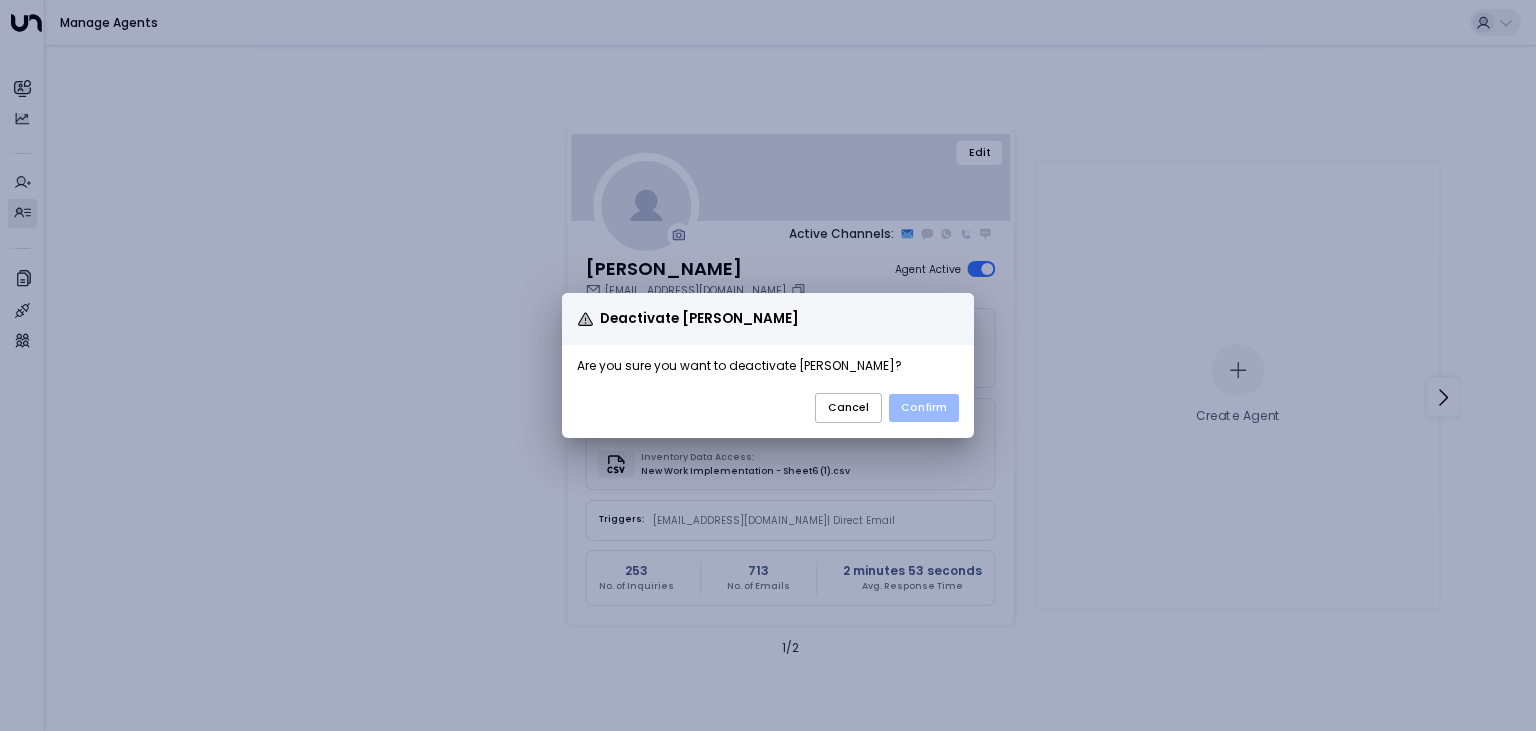 click on "Confirm" at bounding box center [924, 408] 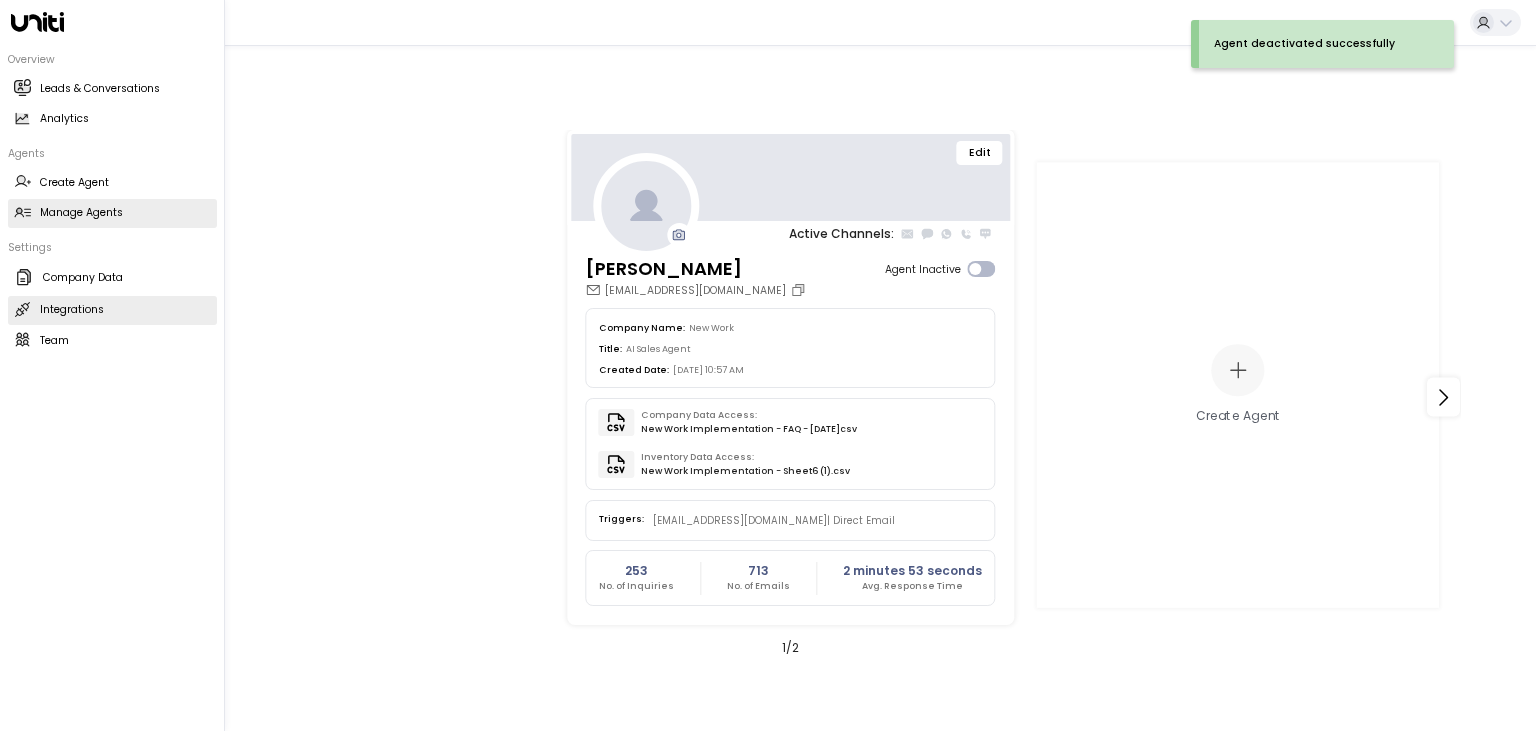 click on "Integrations" at bounding box center [72, 310] 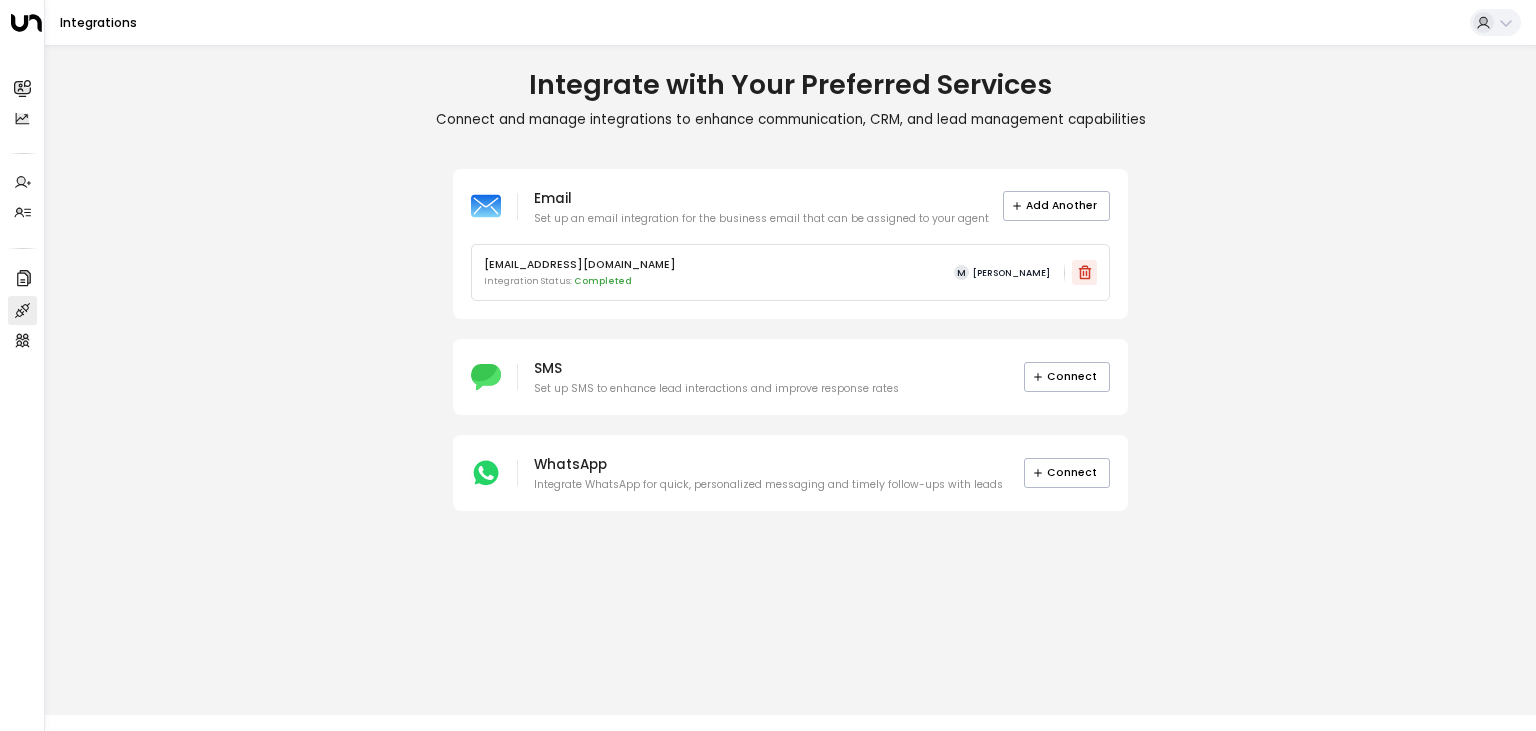 click 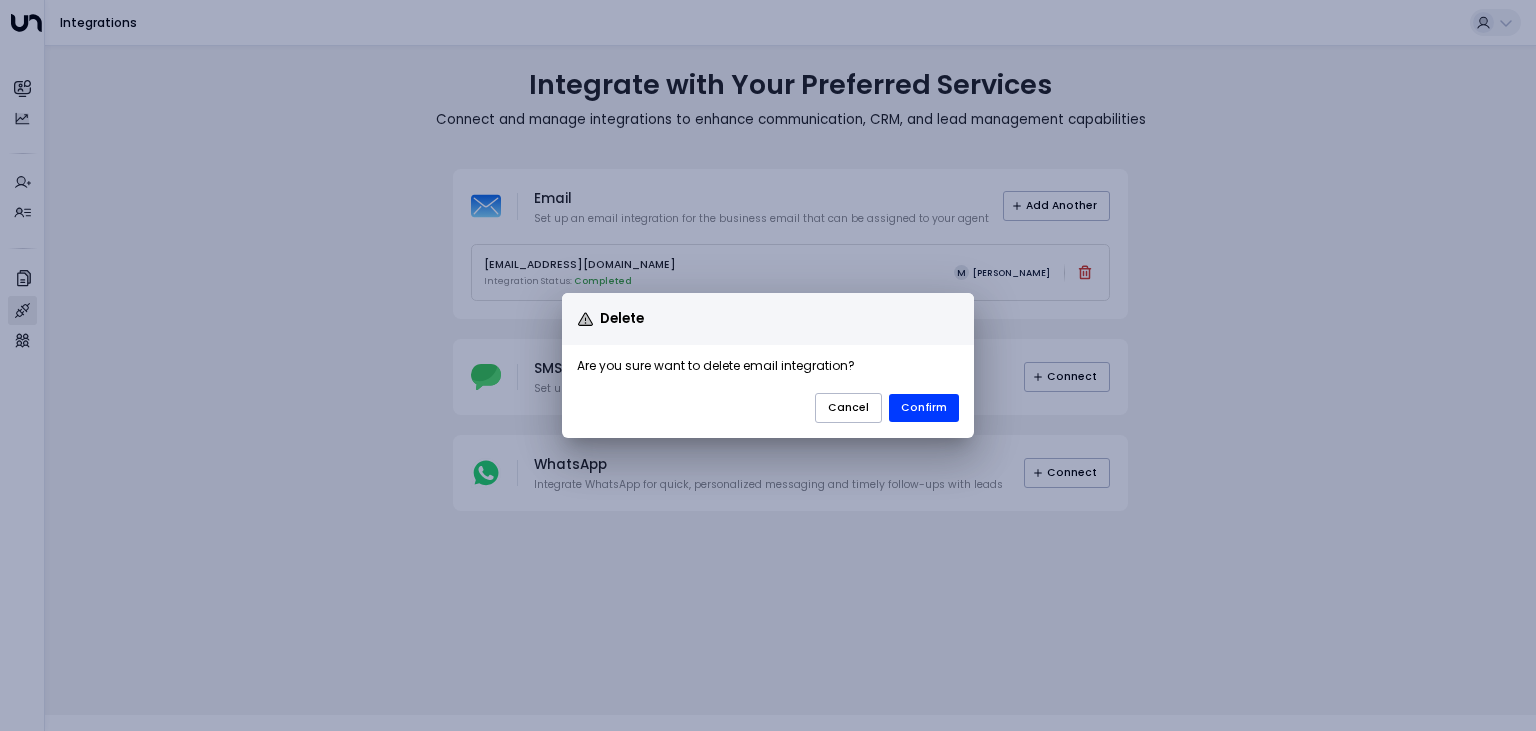 drag, startPoint x: 919, startPoint y: 410, endPoint x: 864, endPoint y: 367, distance: 69.81404 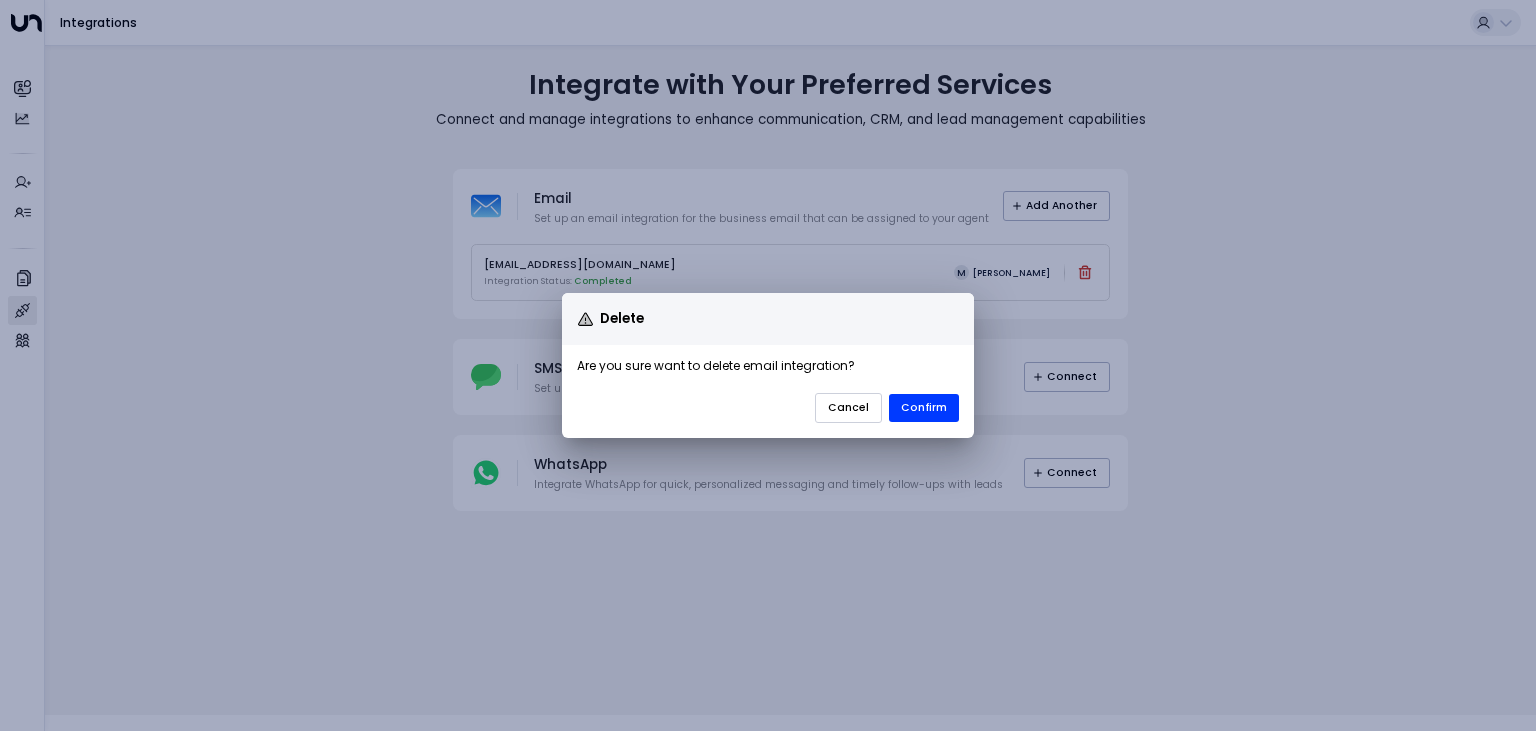click on "Cancel" at bounding box center (848, 408) 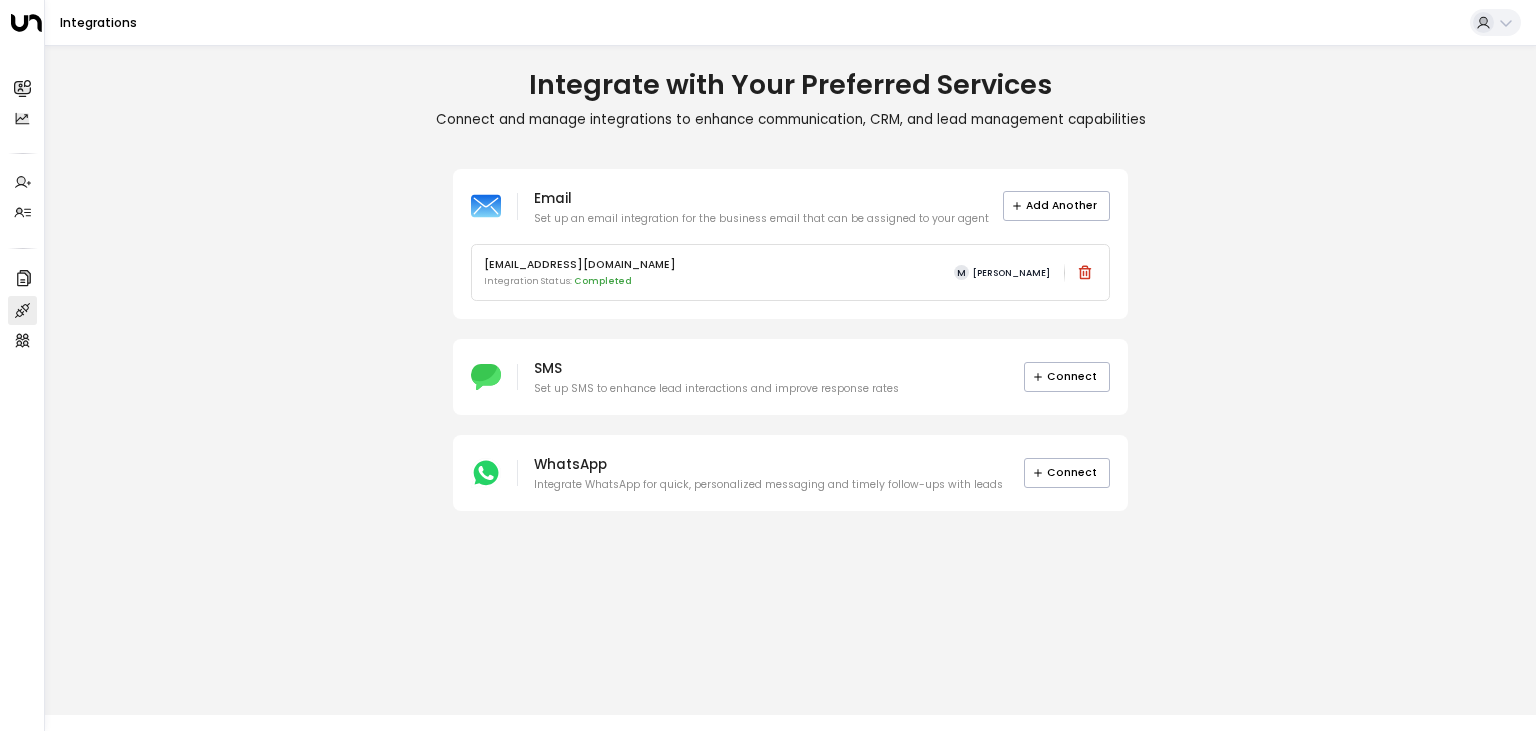 click on "Integrate with Your Preferred Services Connect and manage integrations to enhance communication, CRM, and lead management capabilities Email Set up an email integration for the business email that can be assigned to your agent Add Another magnus@newworkoffices.com Integration Status:   Completed M Magnus SMS Set up SMS to enhance lead interactions and improve response rates Connect WhatsApp Integrate WhatsApp for quick, personalized messaging and timely follow-ups with leads Connect" at bounding box center (790, 380) 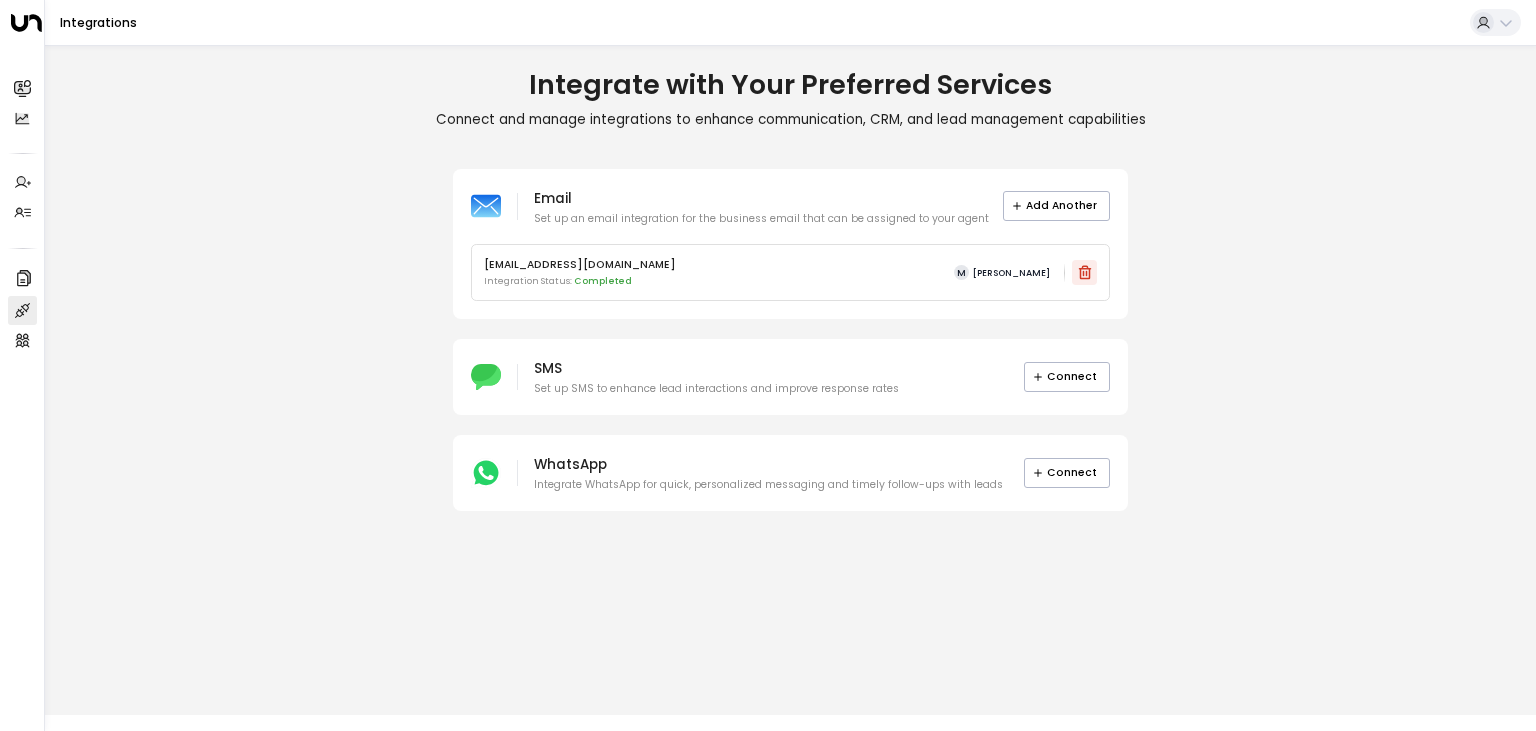 drag, startPoint x: 1086, startPoint y: 254, endPoint x: 1086, endPoint y: 276, distance: 22 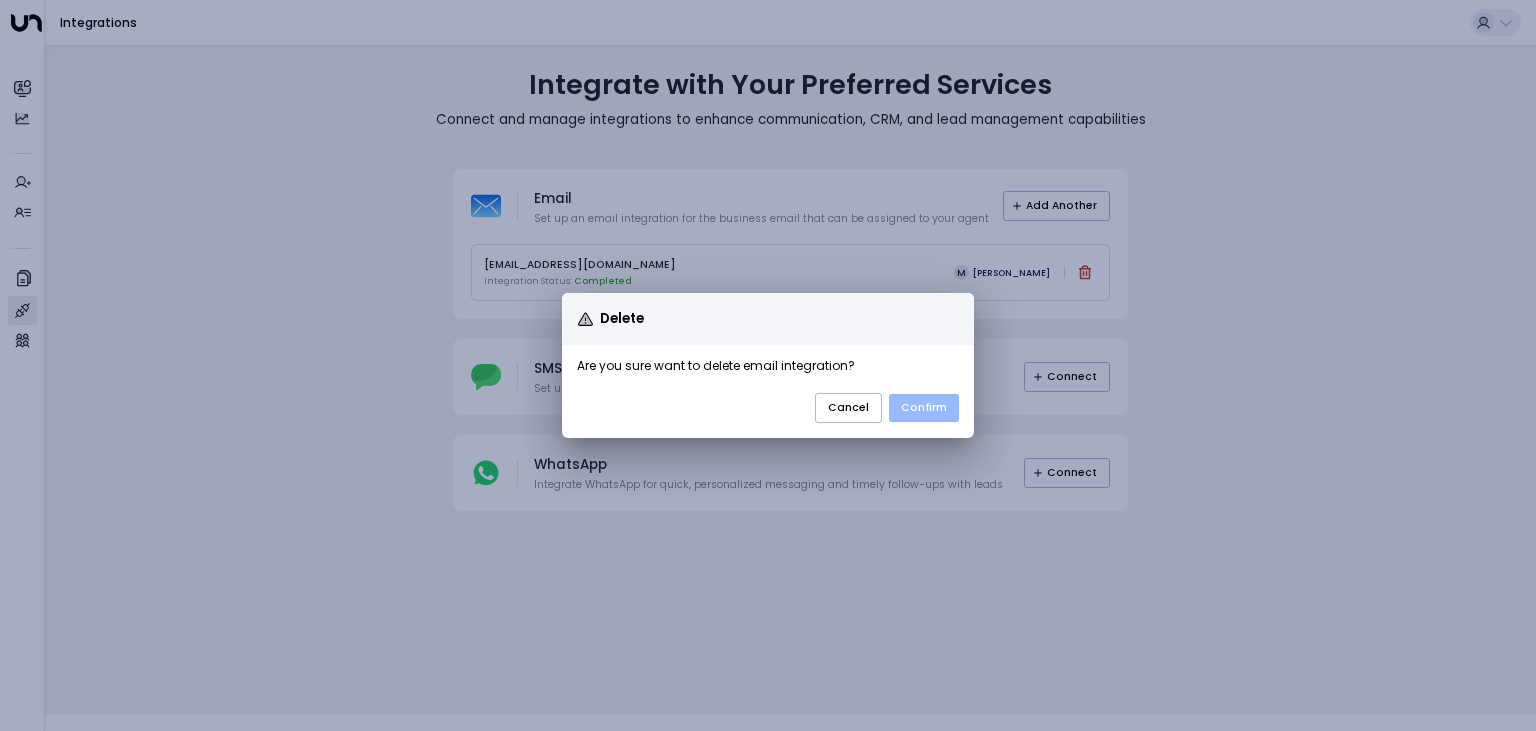 click on "Confirm" at bounding box center [924, 408] 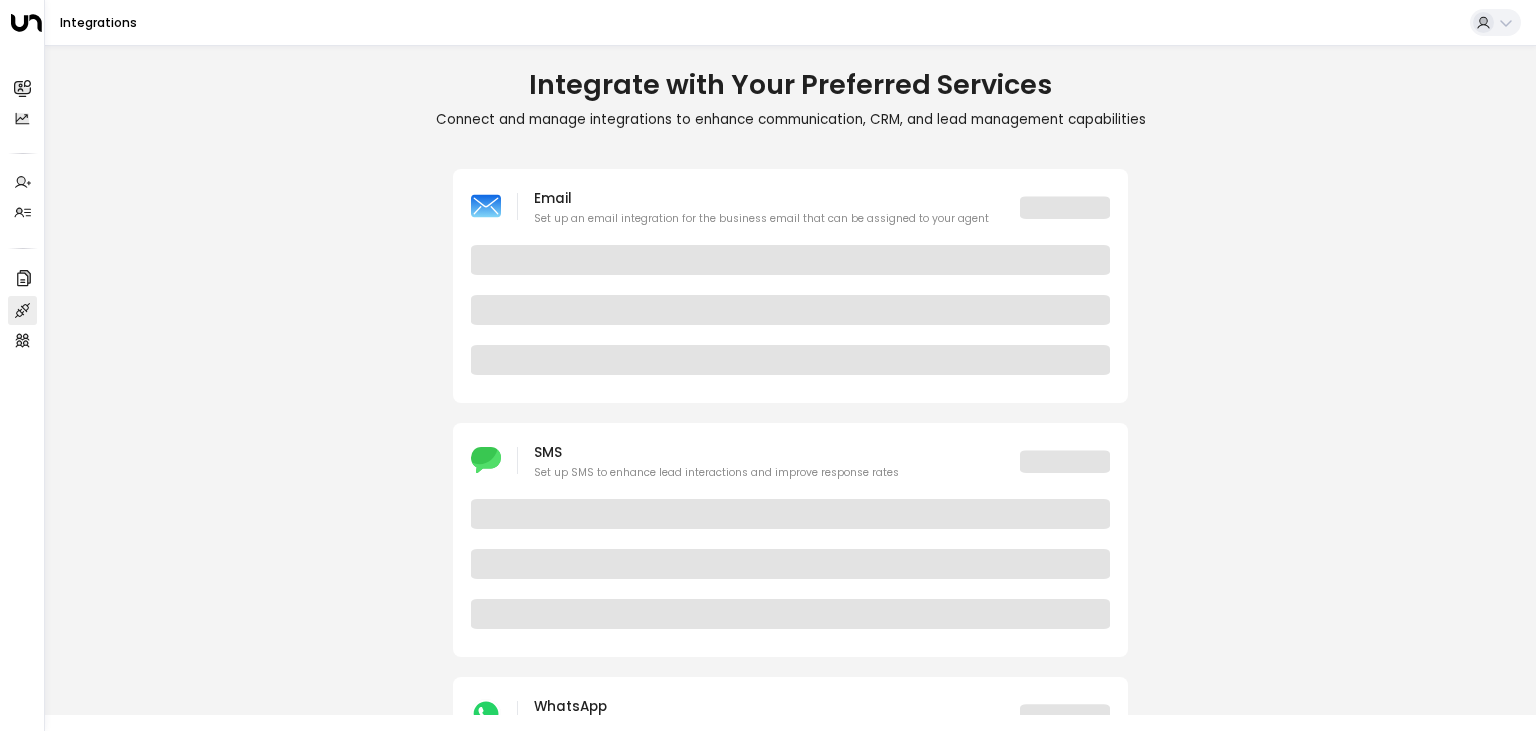 scroll, scrollTop: 0, scrollLeft: 0, axis: both 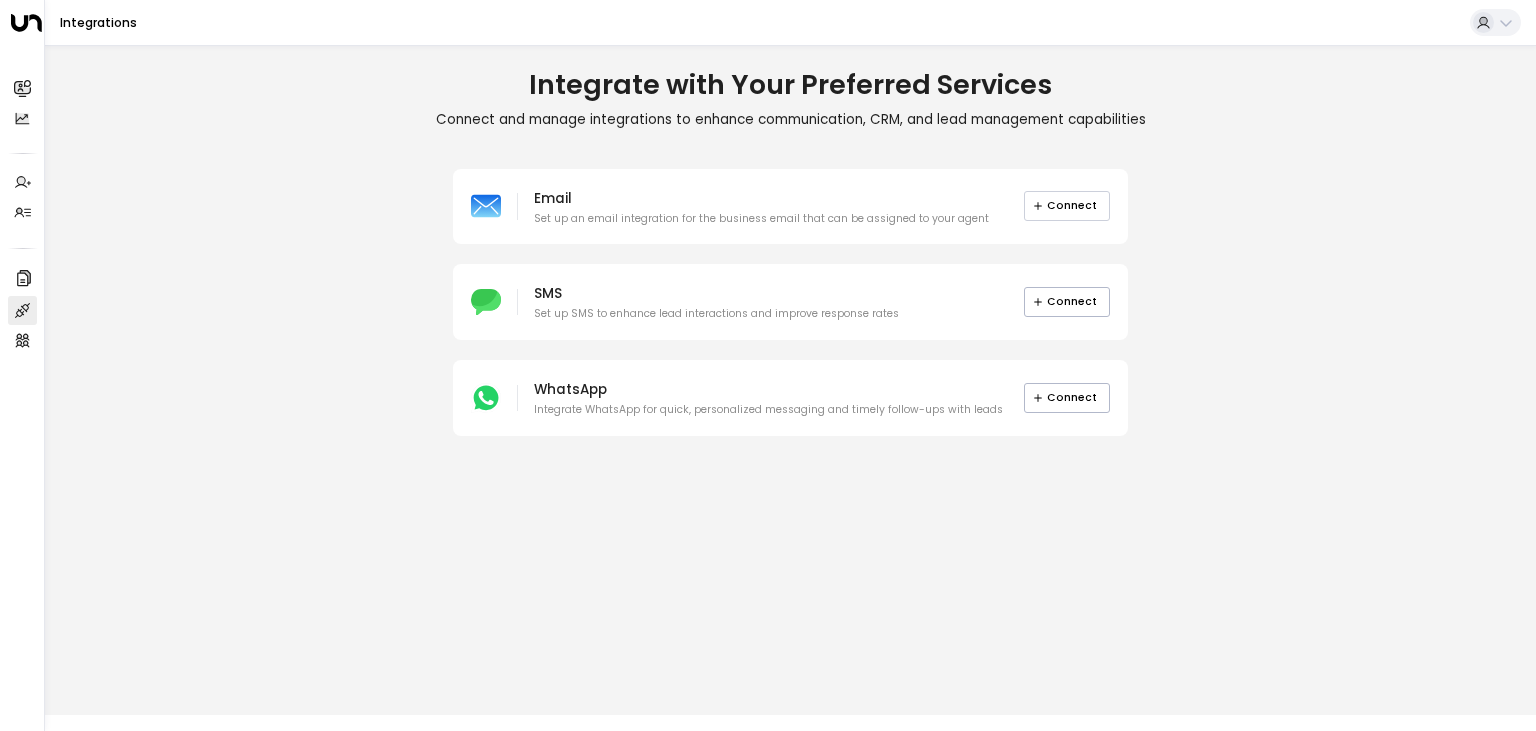 click on "Connect" at bounding box center (1067, 206) 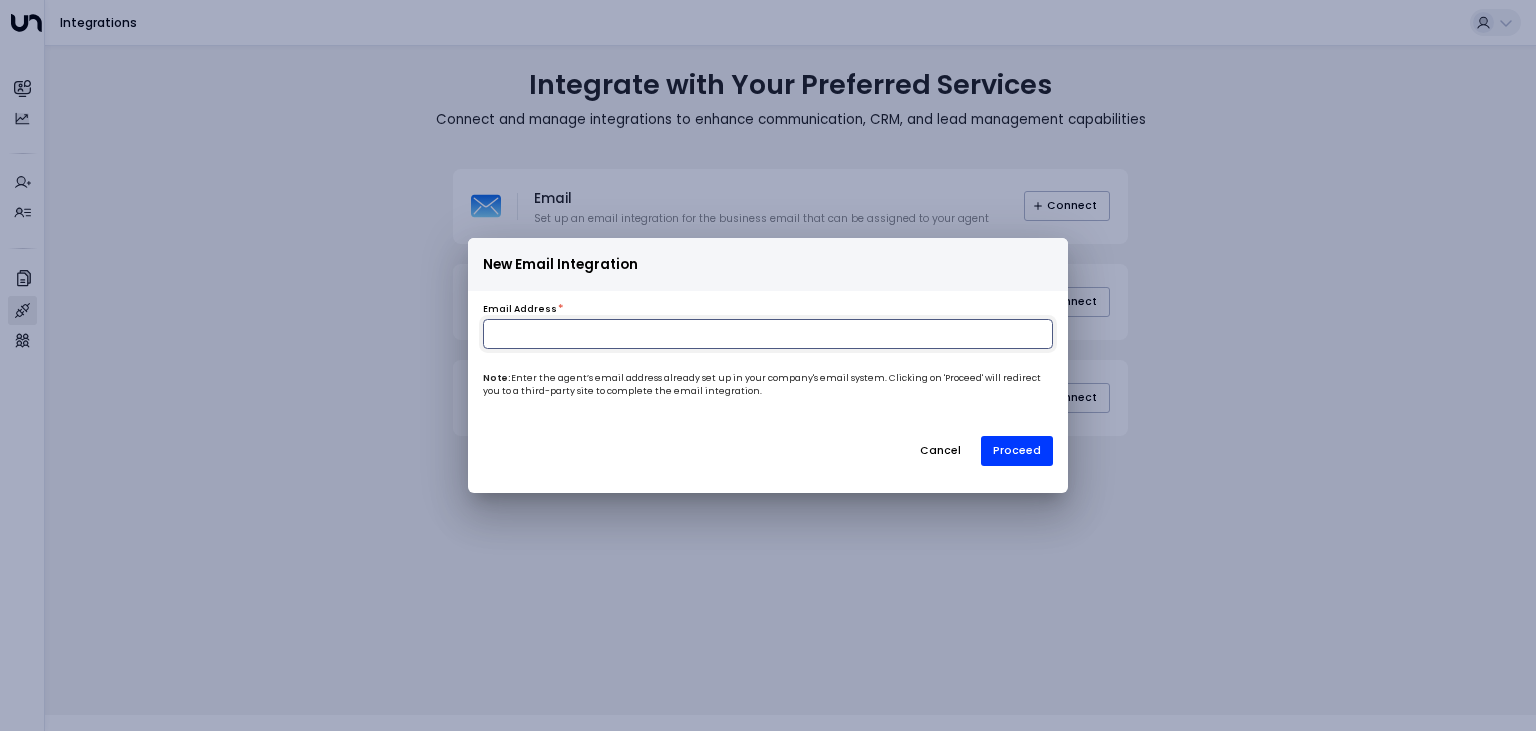 click at bounding box center [768, 334] 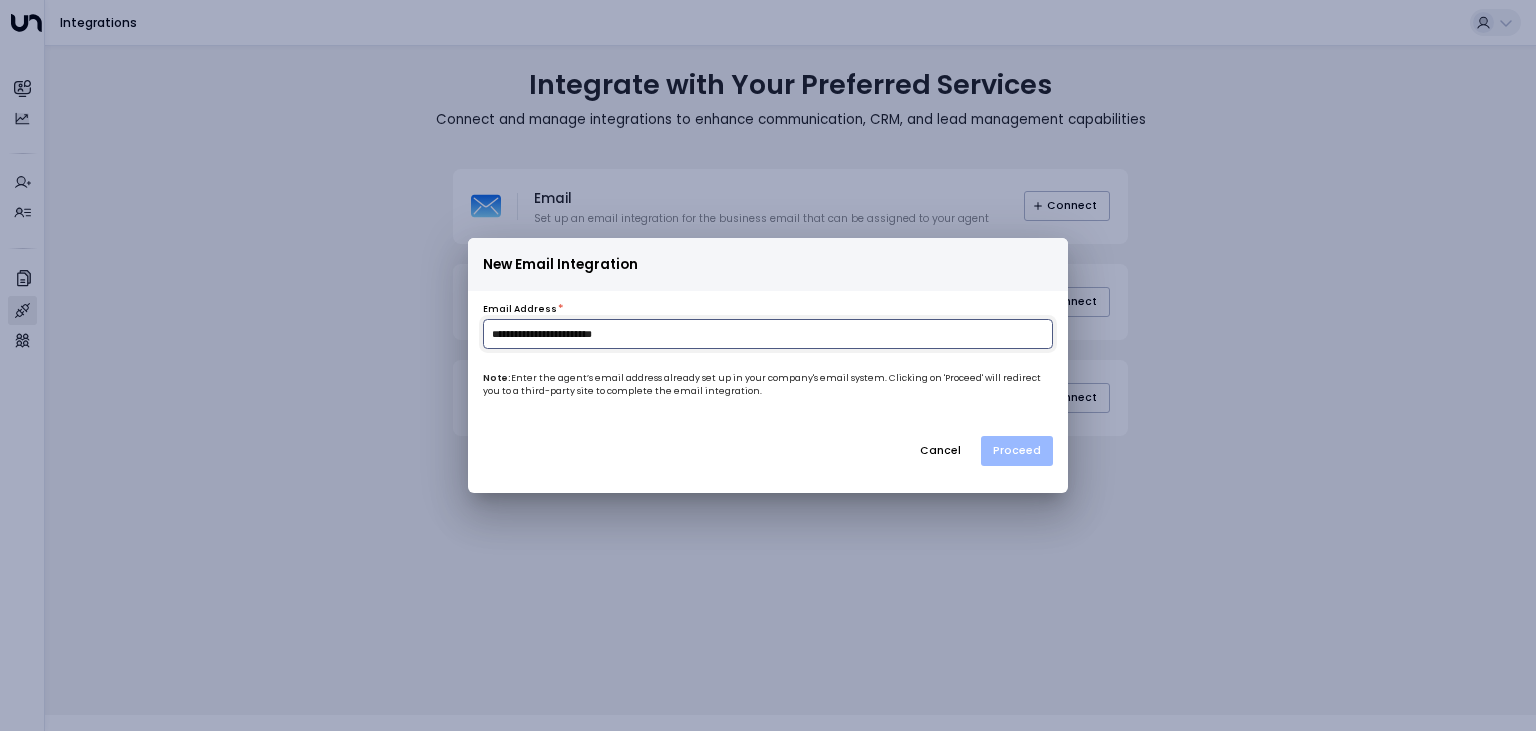 type on "**********" 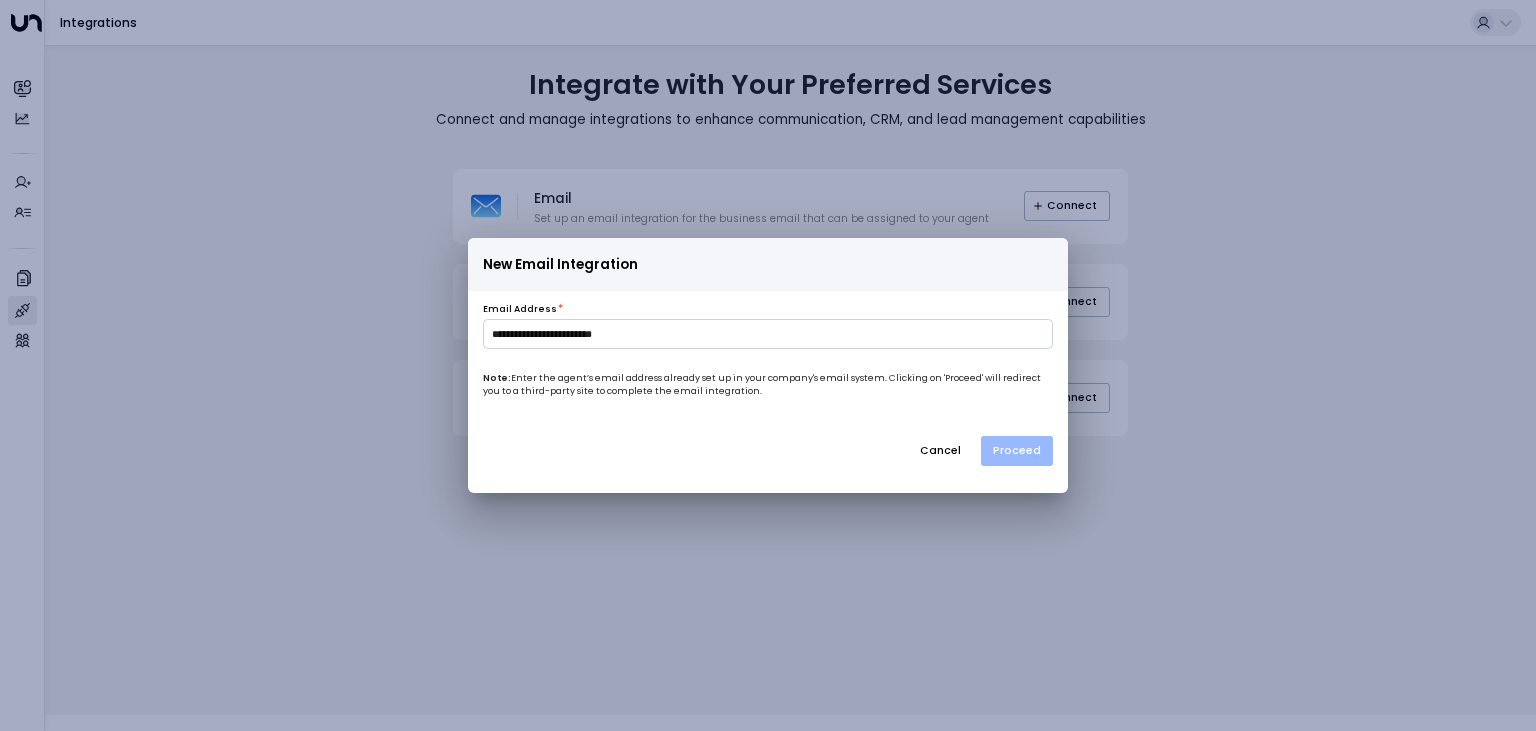 click on "Proceed" at bounding box center [1017, 451] 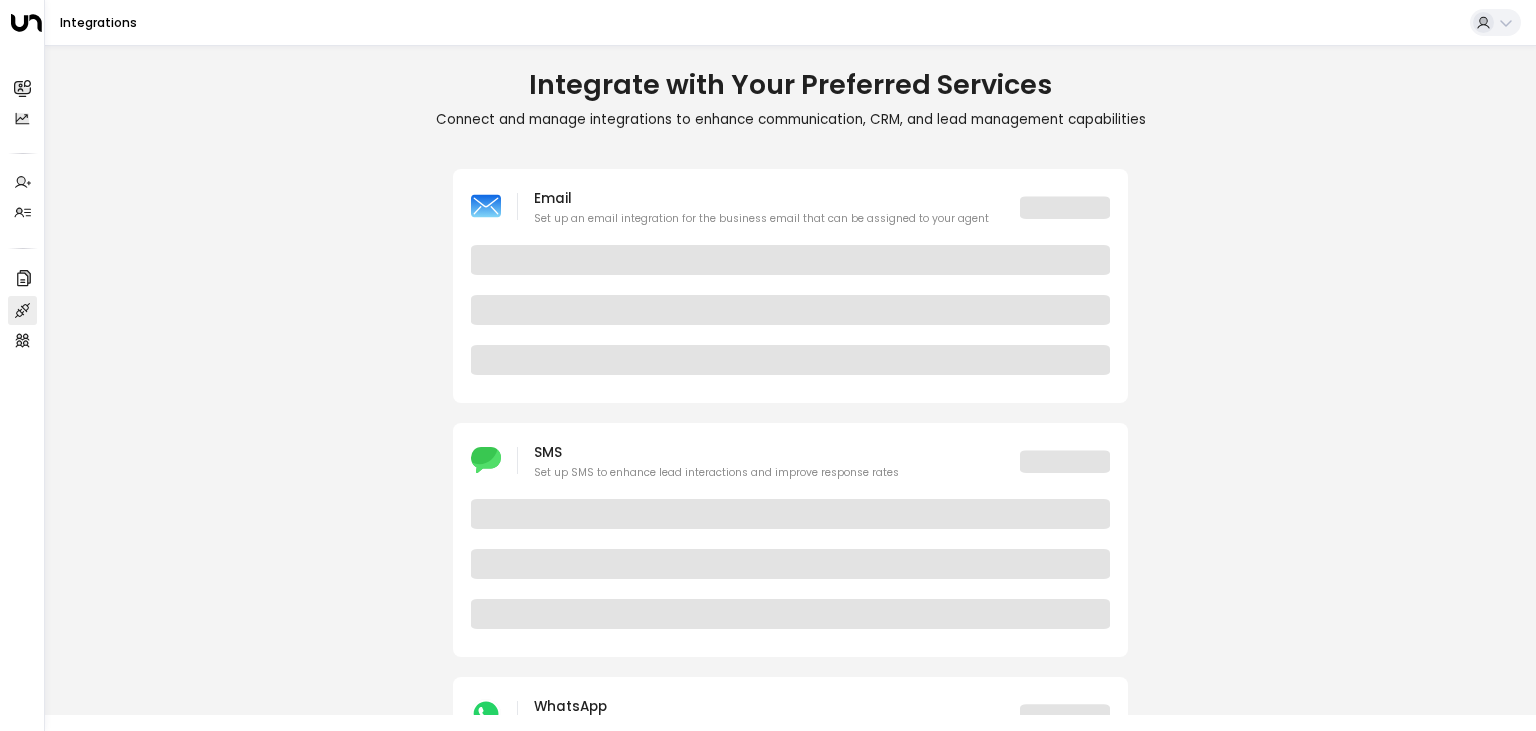 scroll, scrollTop: 0, scrollLeft: 0, axis: both 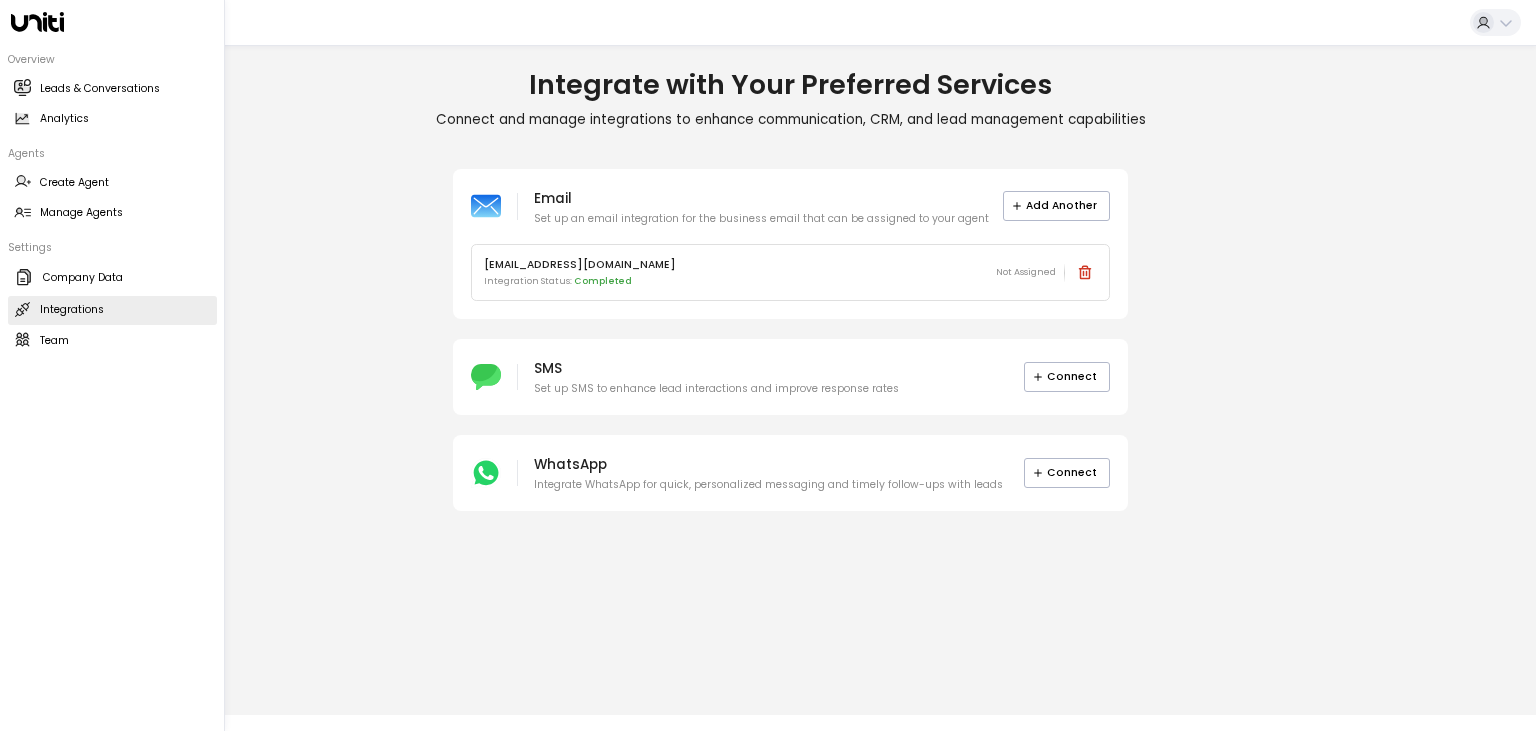click on "Leads & Conversations Leads & Conversations" at bounding box center [112, 88] 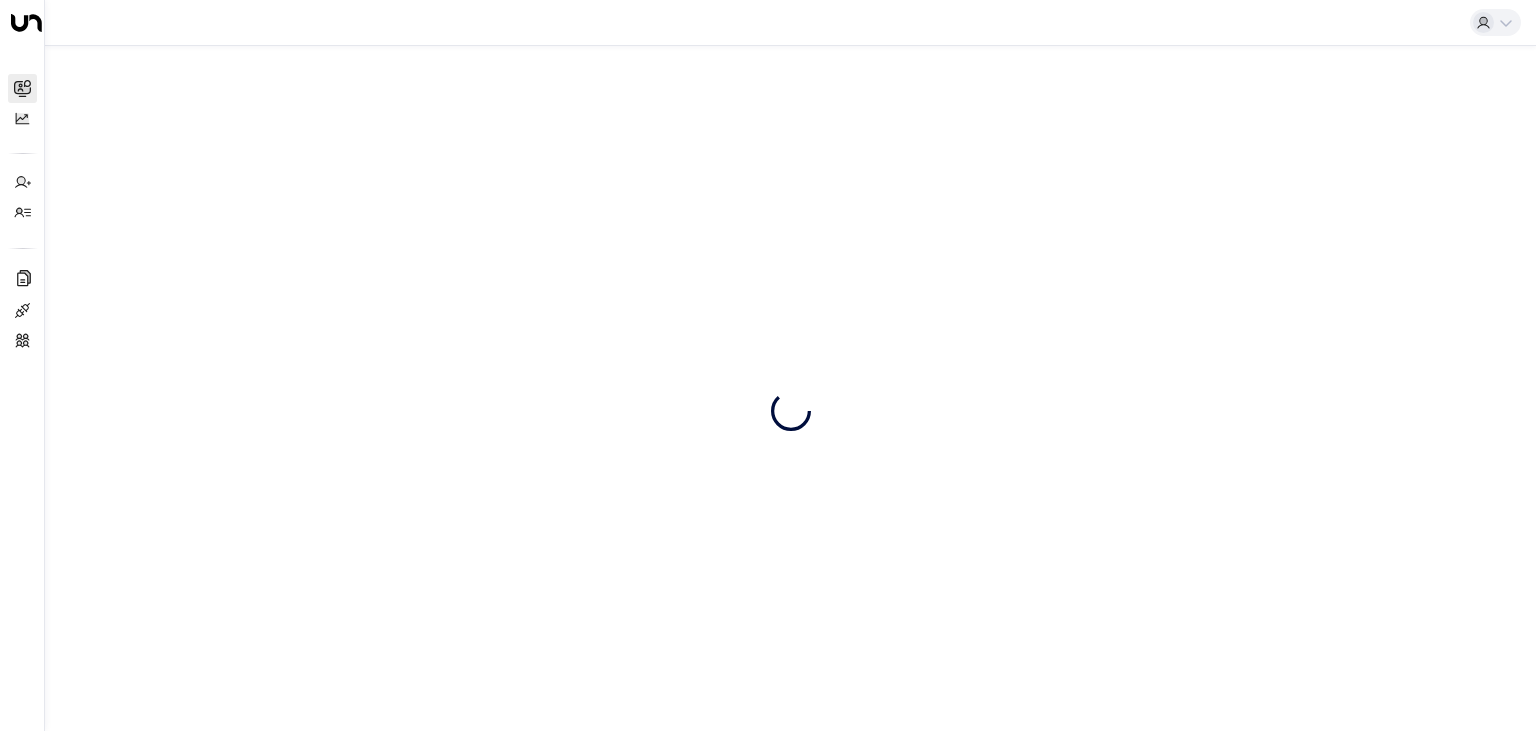 scroll, scrollTop: 0, scrollLeft: 0, axis: both 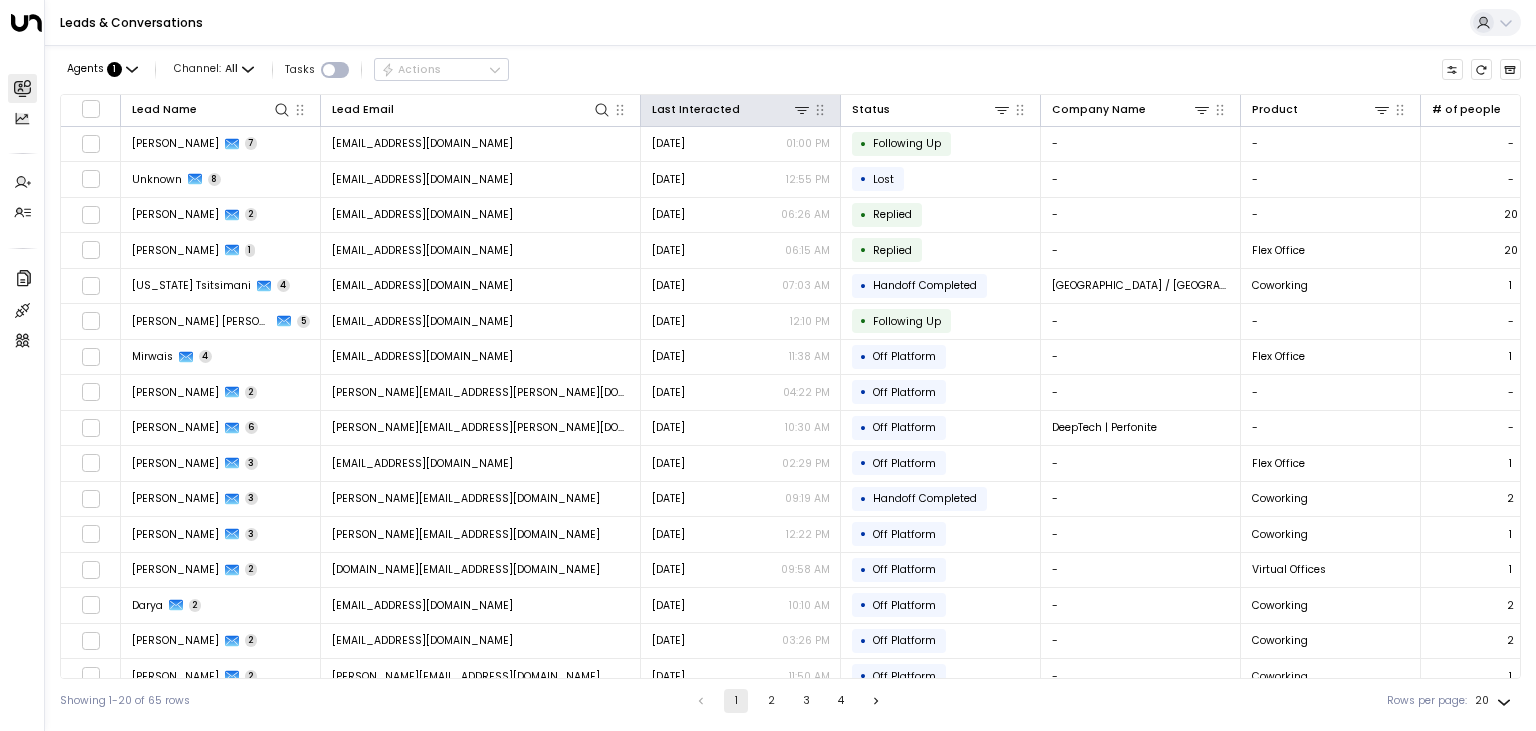 click on "Last Interacted" at bounding box center (741, 111) 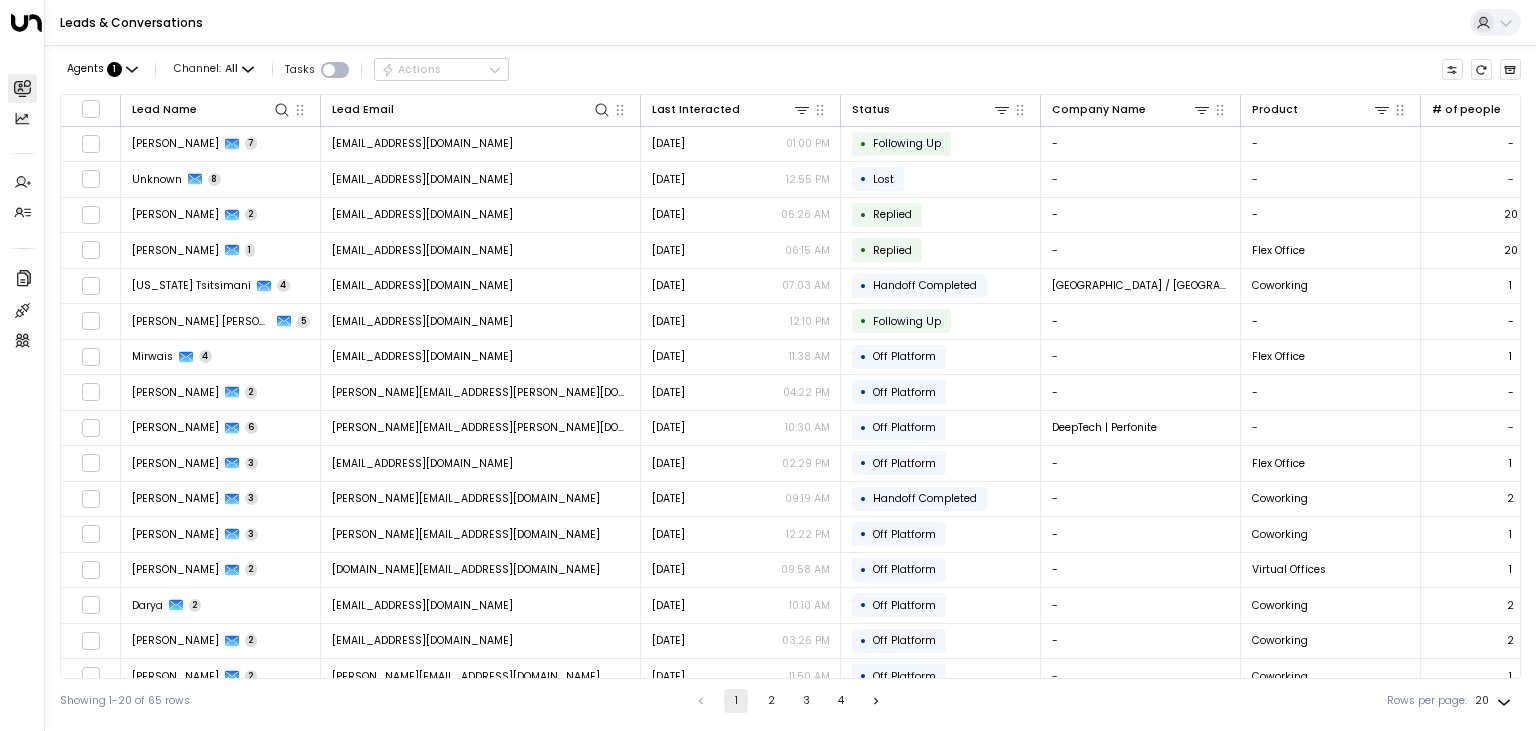 click on "Leads & Conversations" at bounding box center [790, 23] 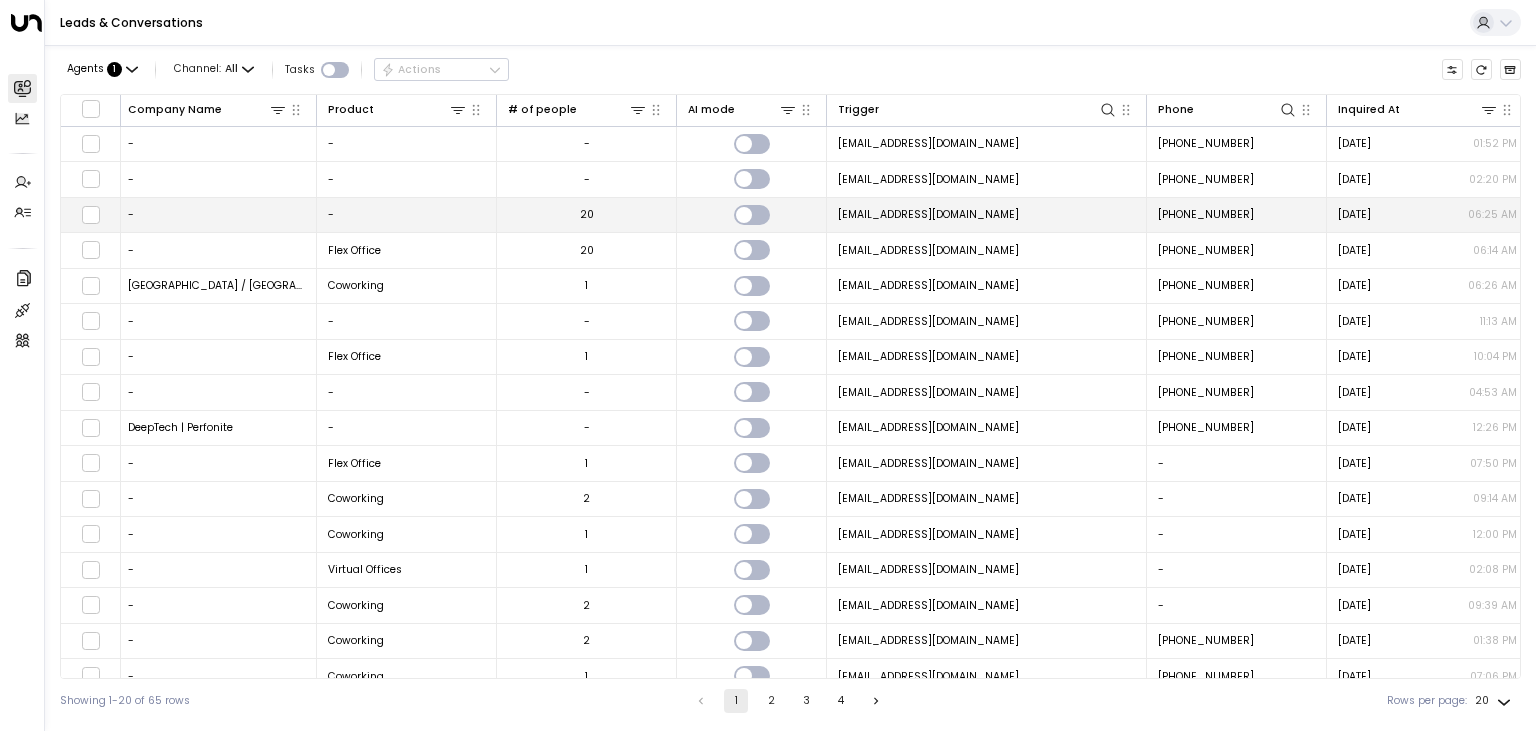 scroll, scrollTop: 0, scrollLeft: 931, axis: horizontal 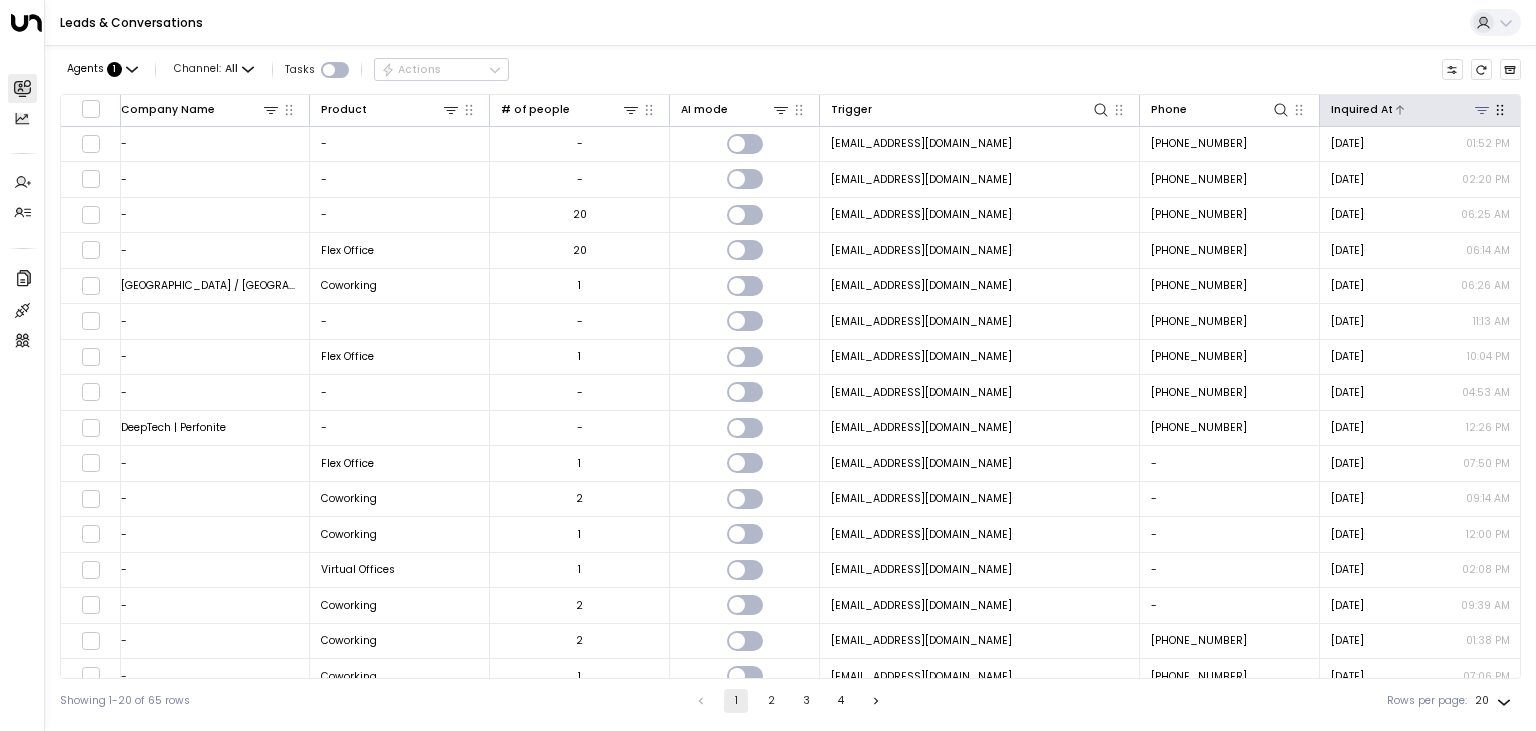click 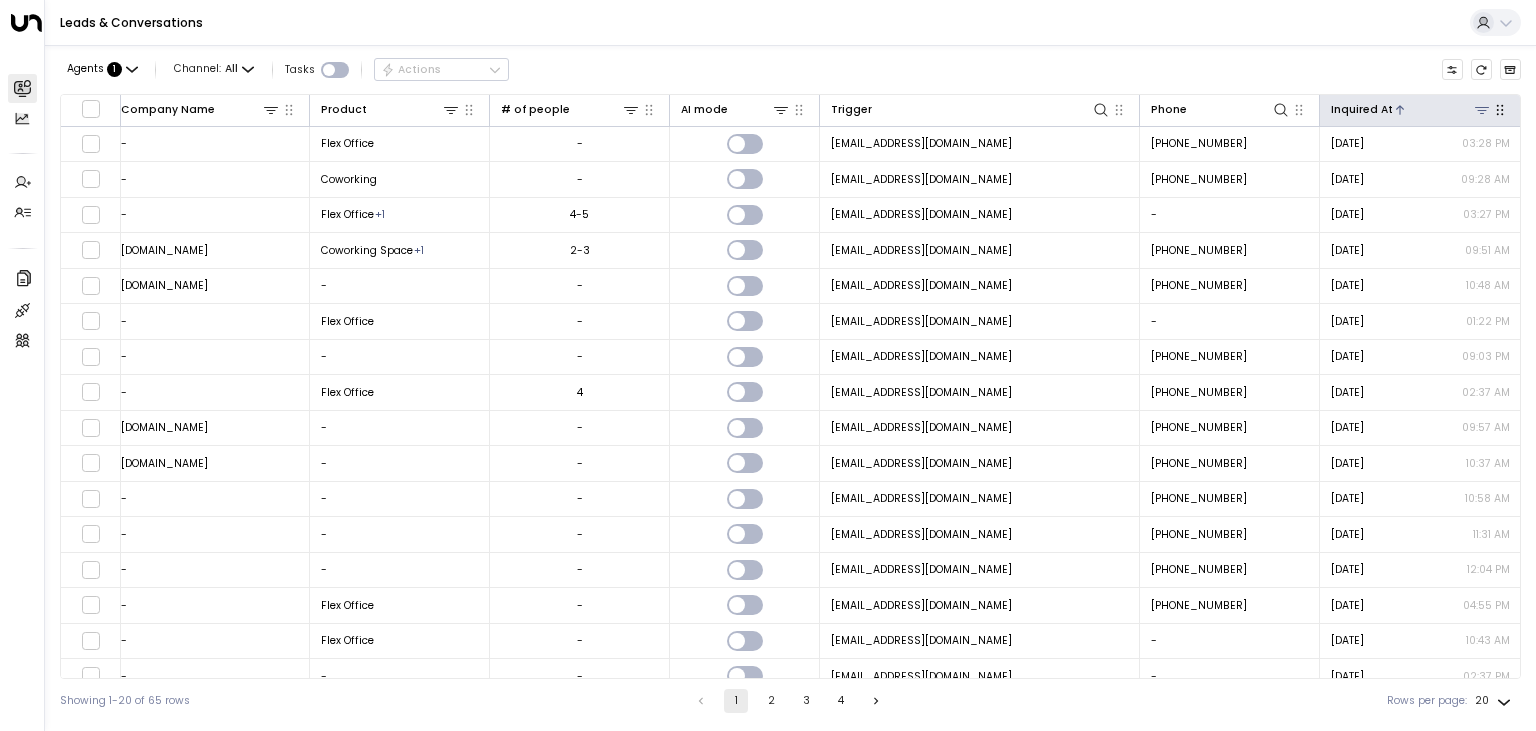 click 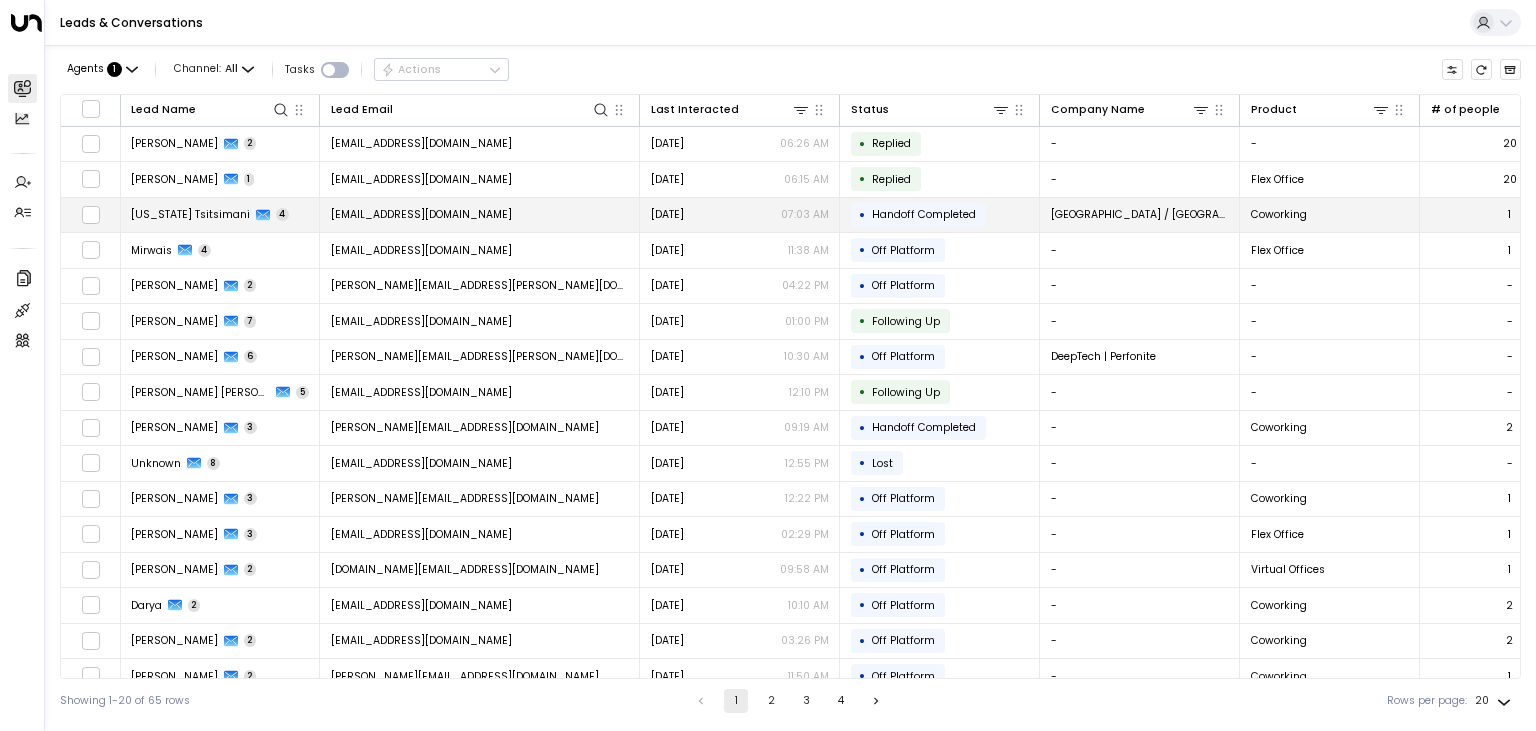 scroll, scrollTop: 0, scrollLeft: 0, axis: both 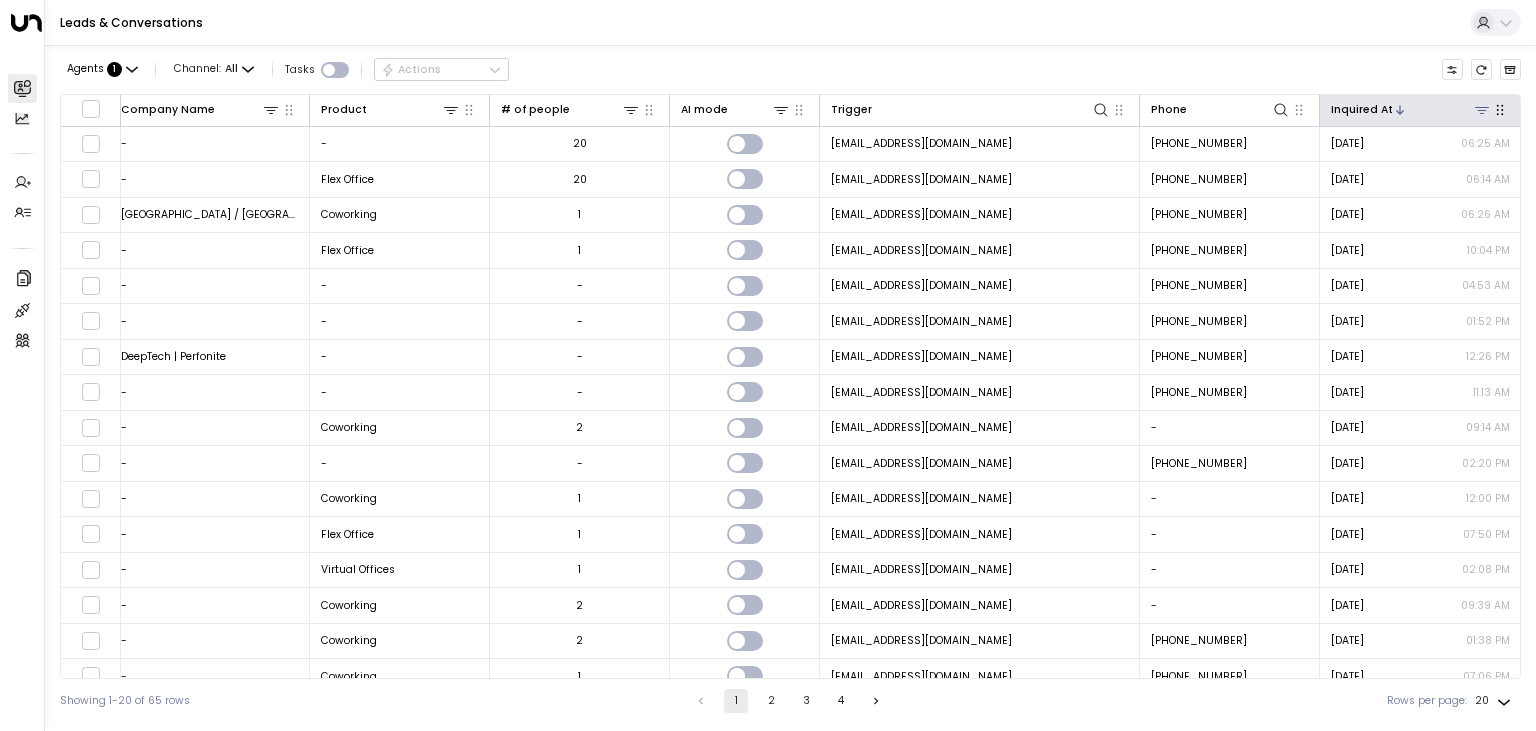 click on "Inquired At" at bounding box center [1362, 110] 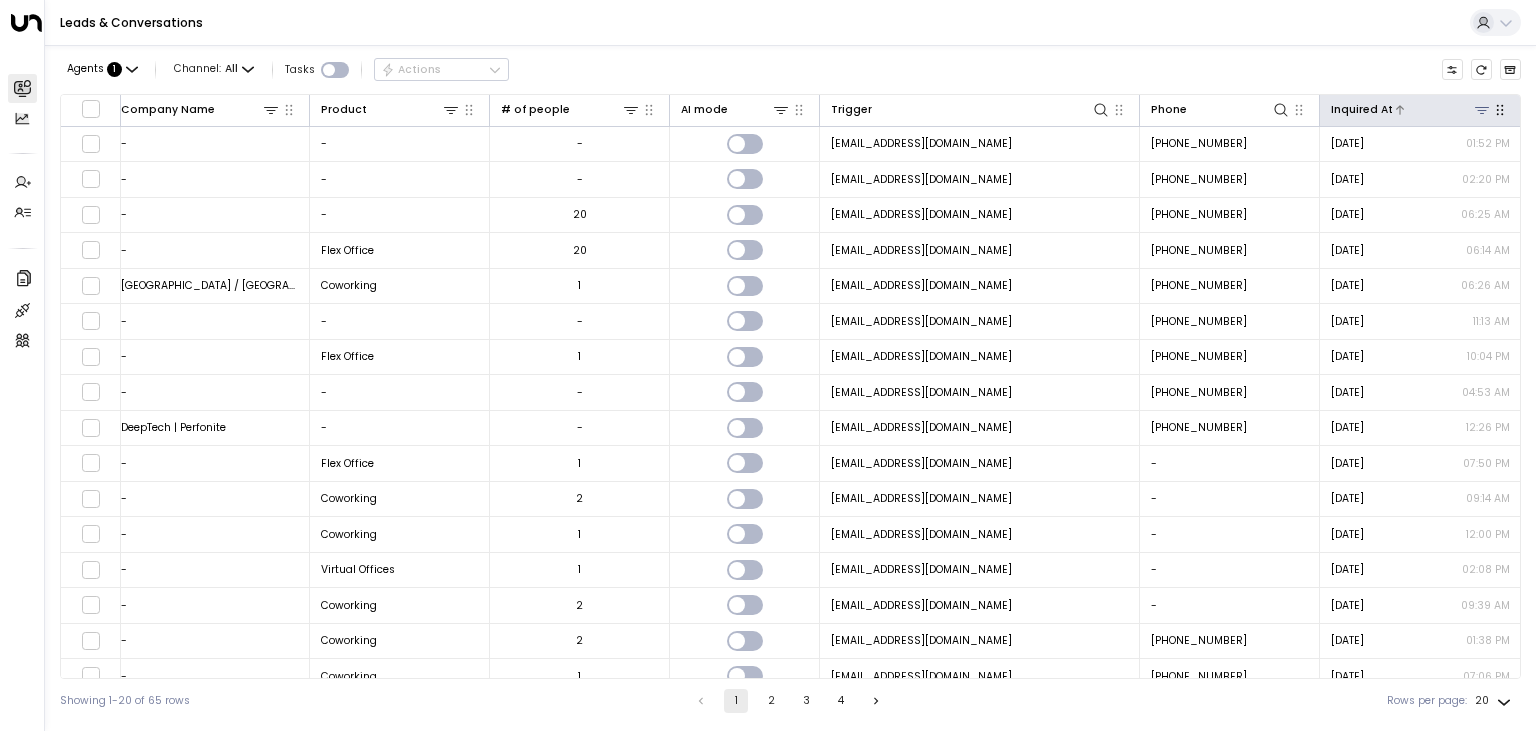 click at bounding box center (1442, 109) 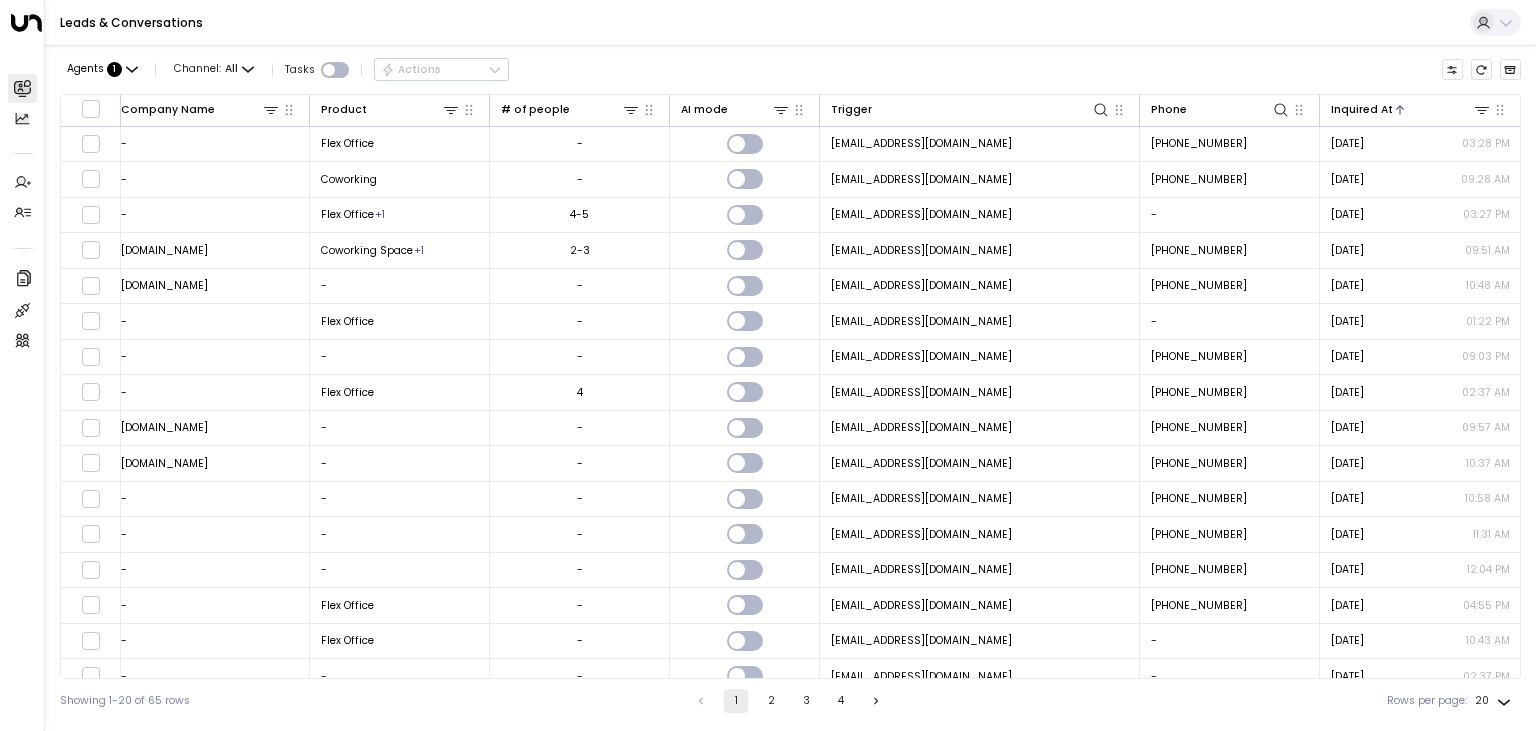 scroll, scrollTop: 0, scrollLeft: 930, axis: horizontal 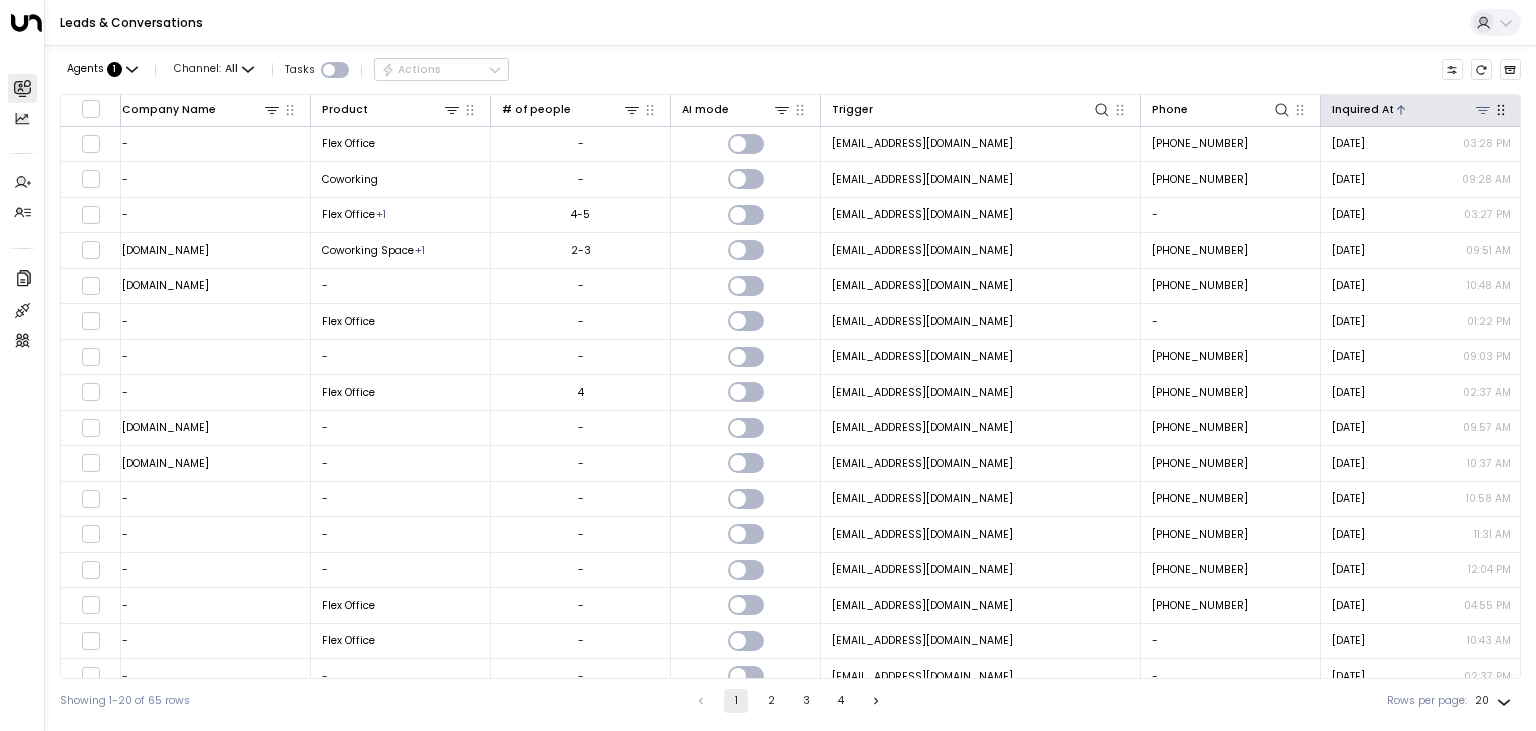 click on "Inquired At" at bounding box center (1363, 110) 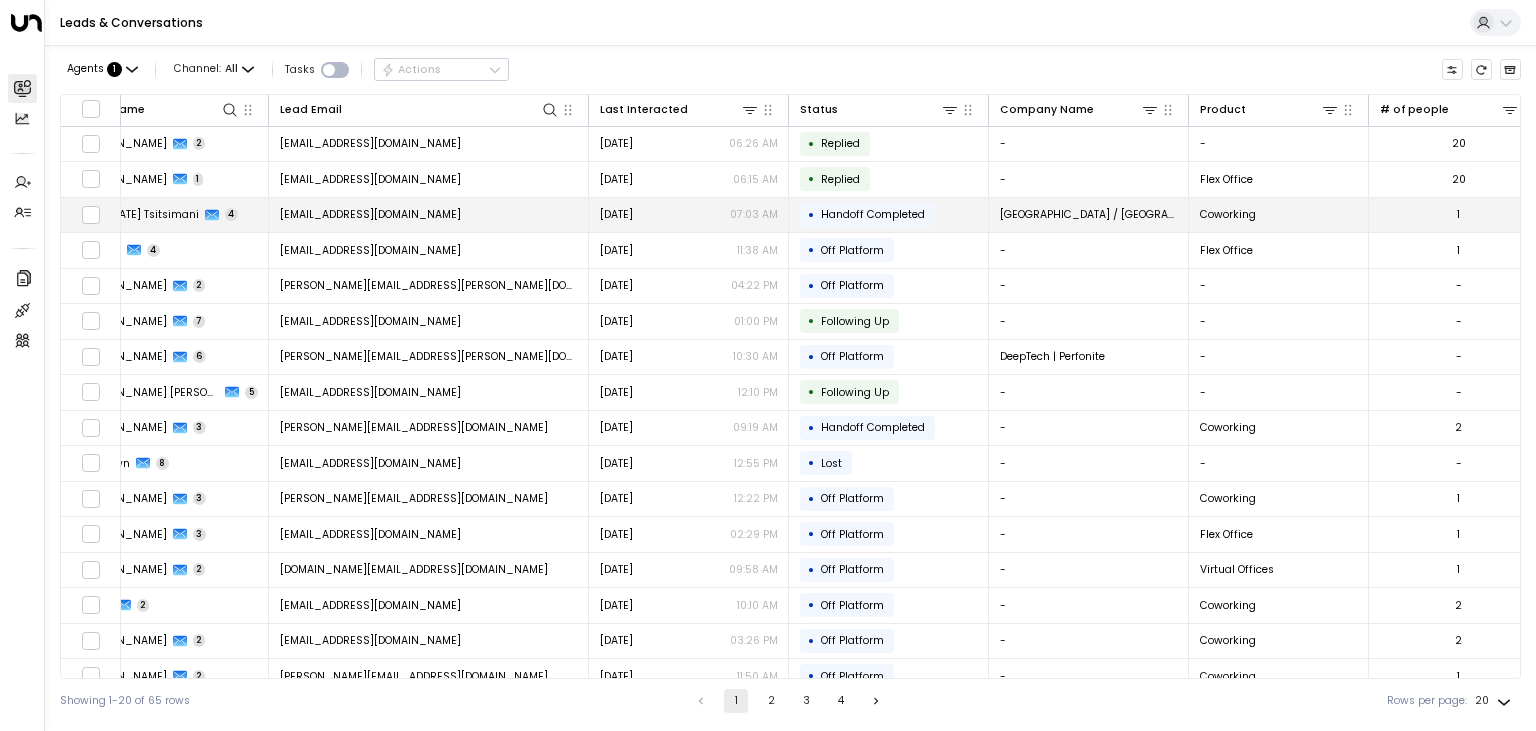 scroll, scrollTop: 0, scrollLeft: 0, axis: both 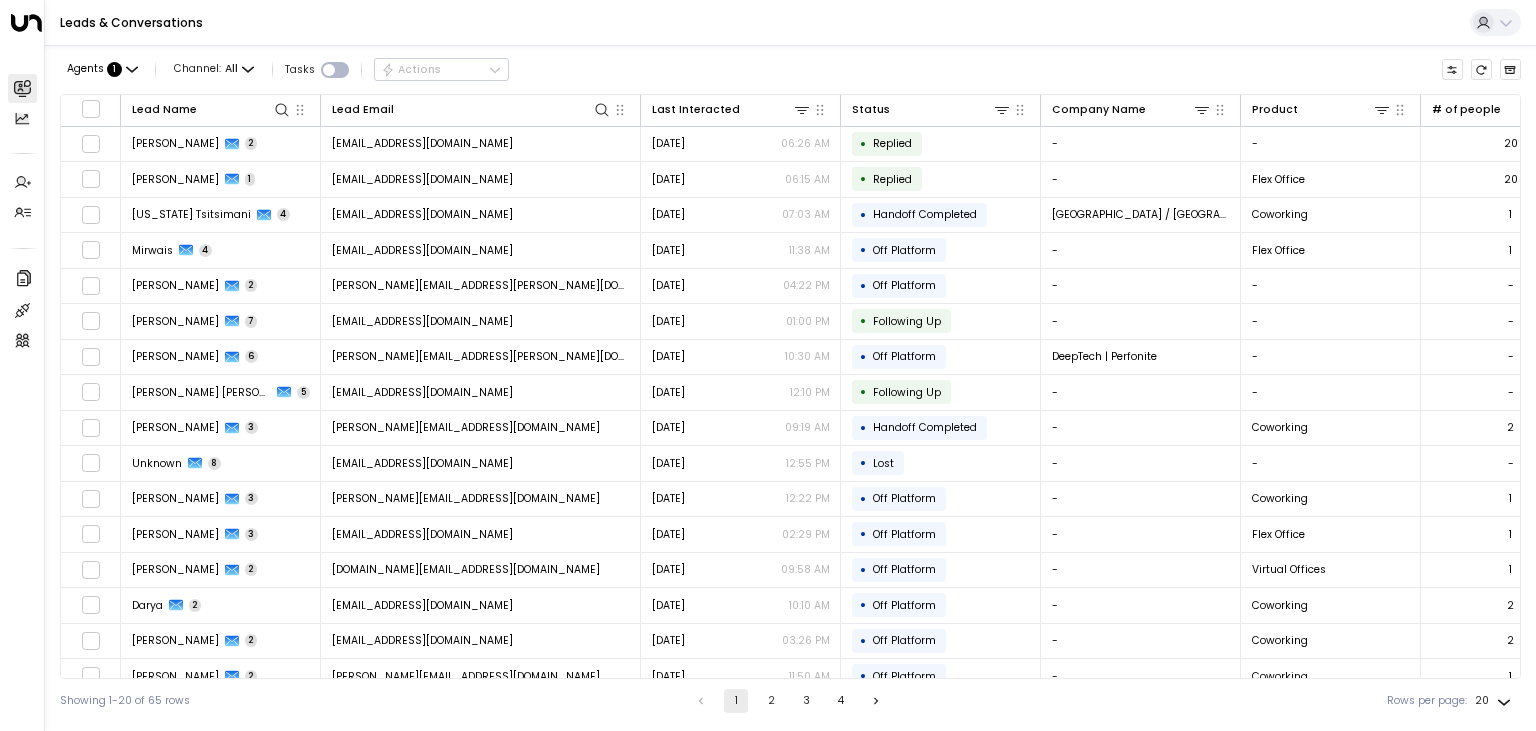 click on "Leads & Conversations" at bounding box center [790, 23] 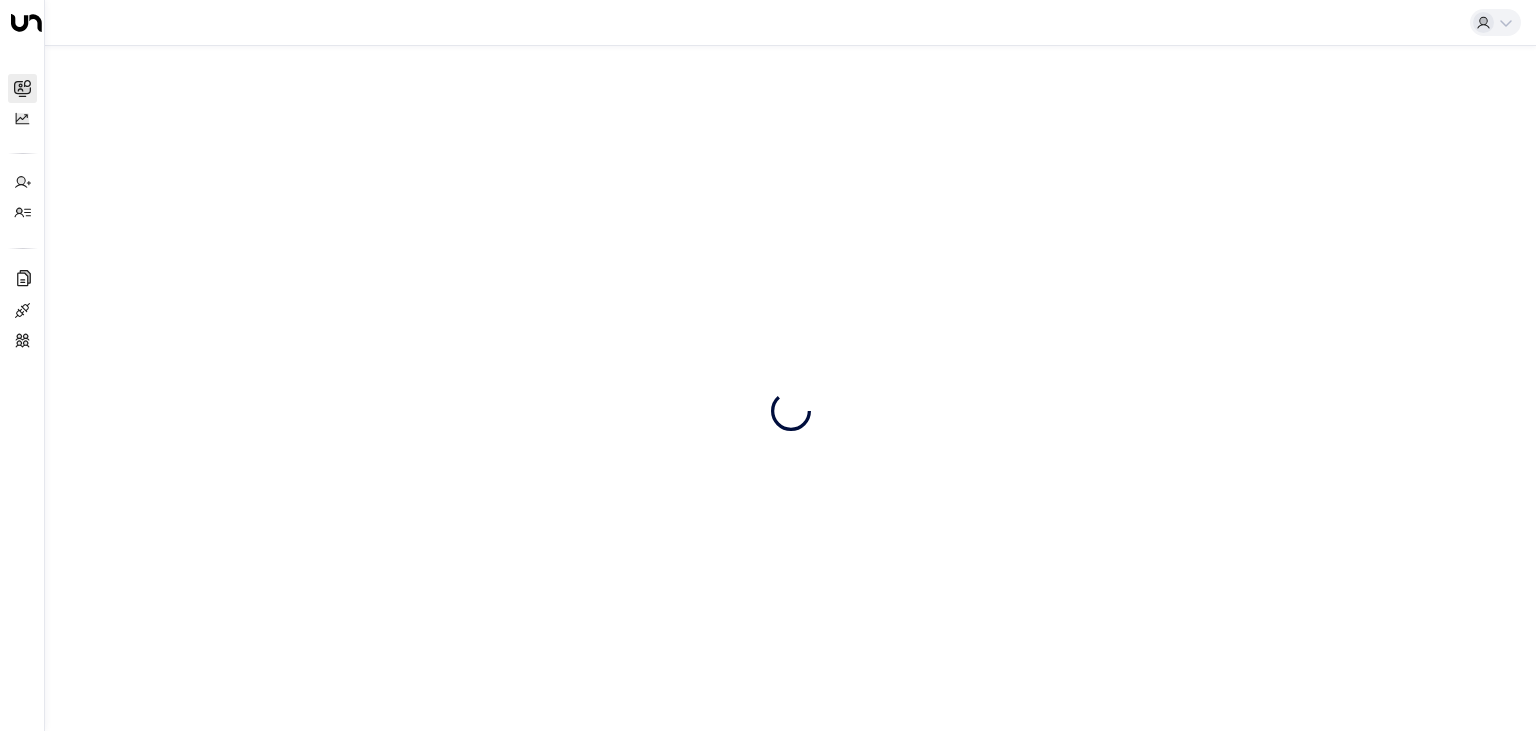 scroll, scrollTop: 0, scrollLeft: 0, axis: both 